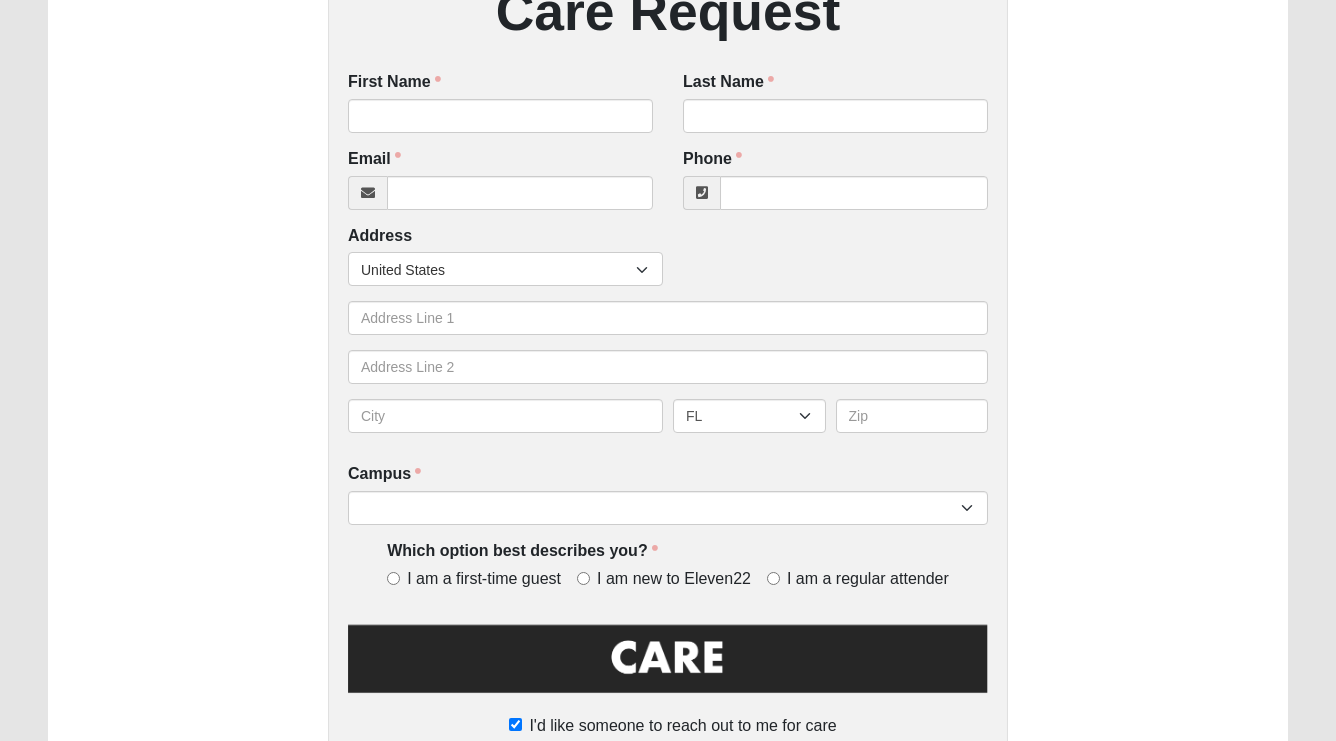 scroll, scrollTop: 414, scrollLeft: 0, axis: vertical 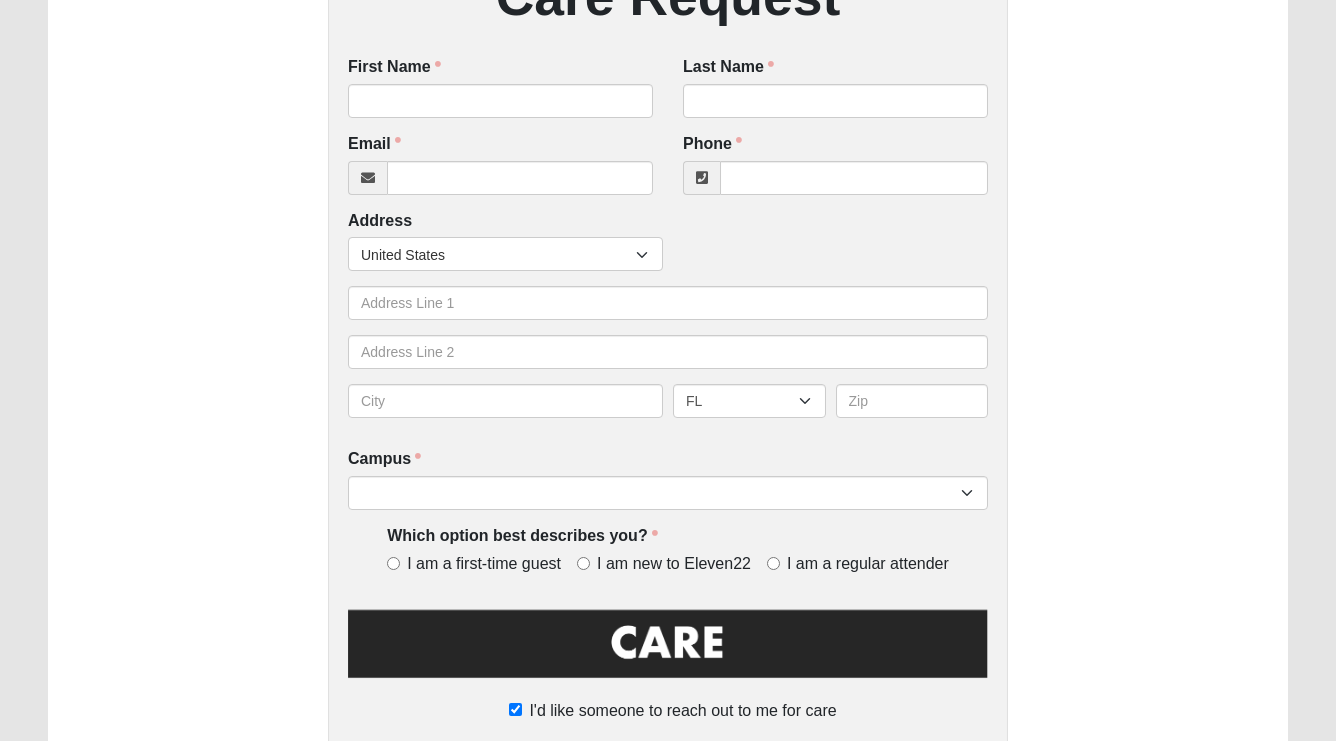click on "Campus
Arlington
Baymeadows
Eleven22 Online
Fleming Island
Jesup
Mandarin
North Jax
Orange Park
Outpost
Palatka (Coming Soon)
Ponte Vedra
San Pablo
St. Johns
St. Augustine (Coming Soon)
Wildlight
NONE
Campus is required." at bounding box center (668, 479) 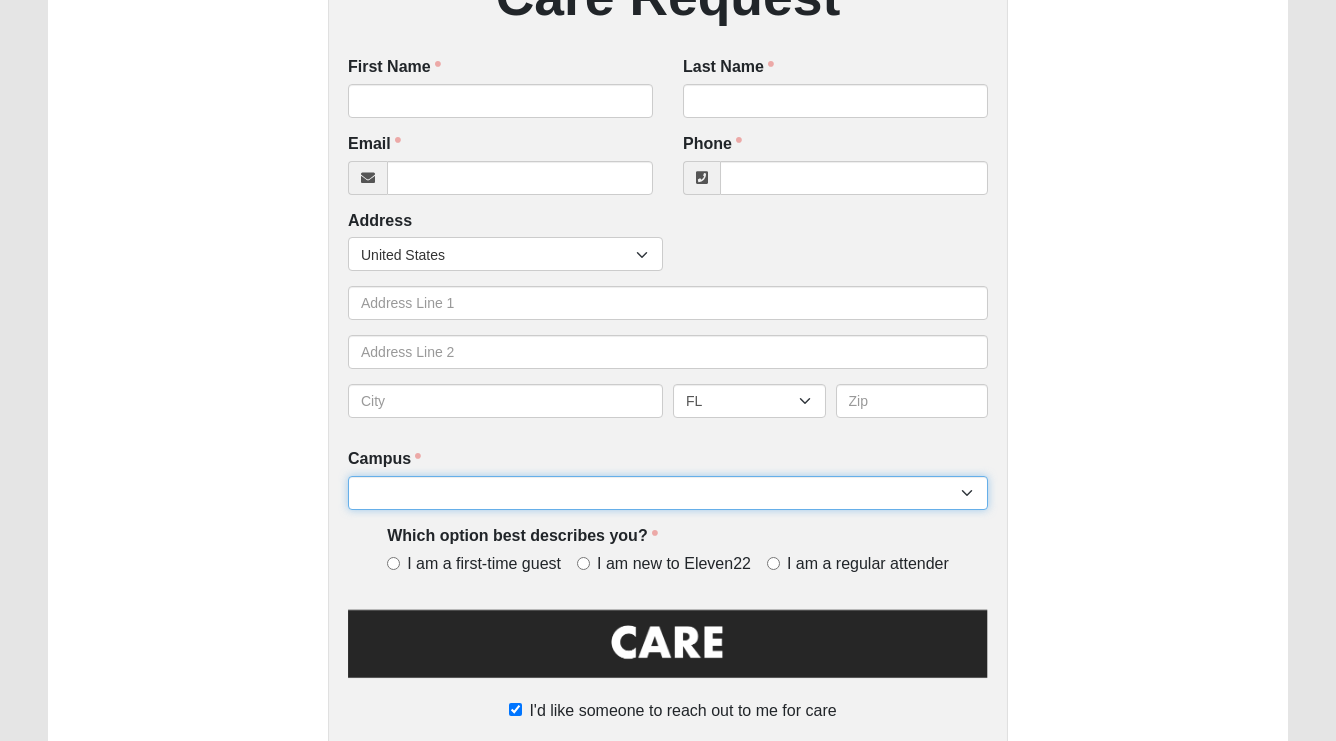 click on "Arlington
Baymeadows
Eleven22 Online
Fleming Island
Jesup
Mandarin
North Jax
Orange Park
Outpost
Palatka (Coming Soon)
Ponte Vedra
San Pablo
St. Johns
St. Augustine (Coming Soon)
Wildlight
NONE" at bounding box center [668, 493] 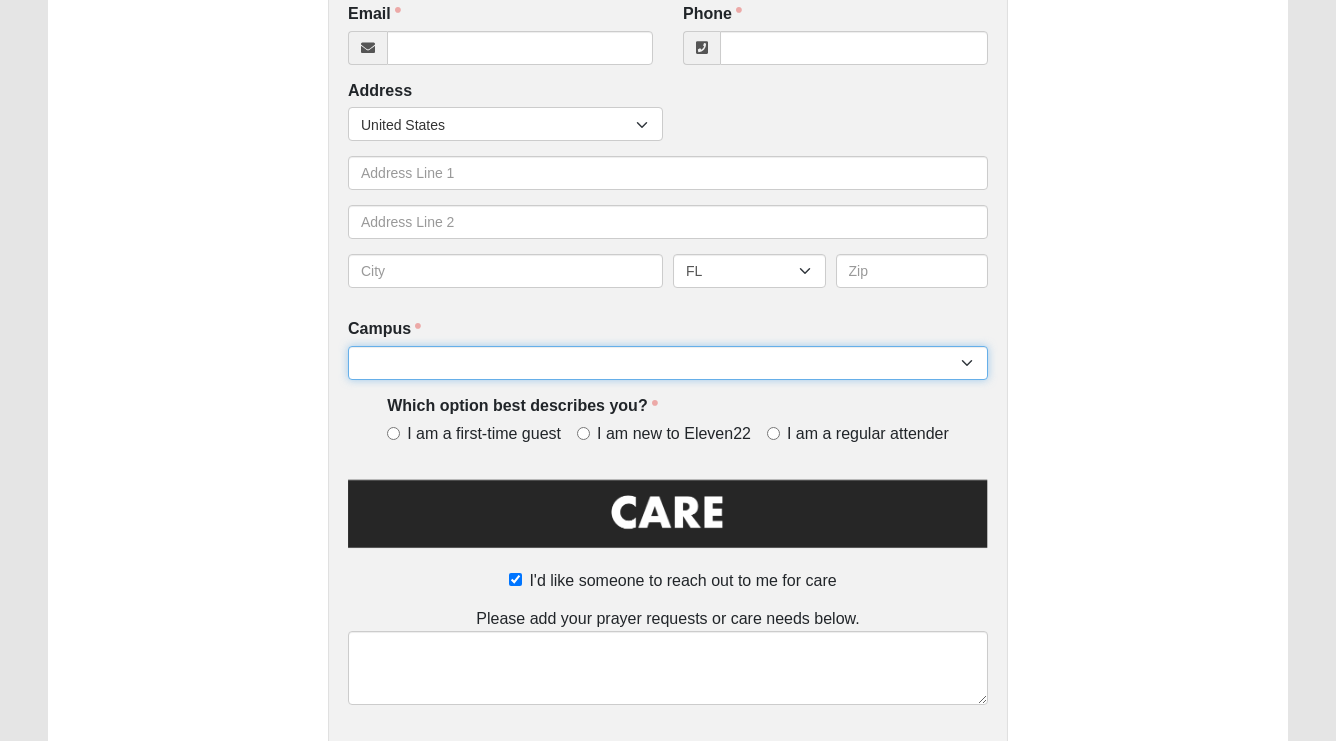 scroll, scrollTop: 691, scrollLeft: 0, axis: vertical 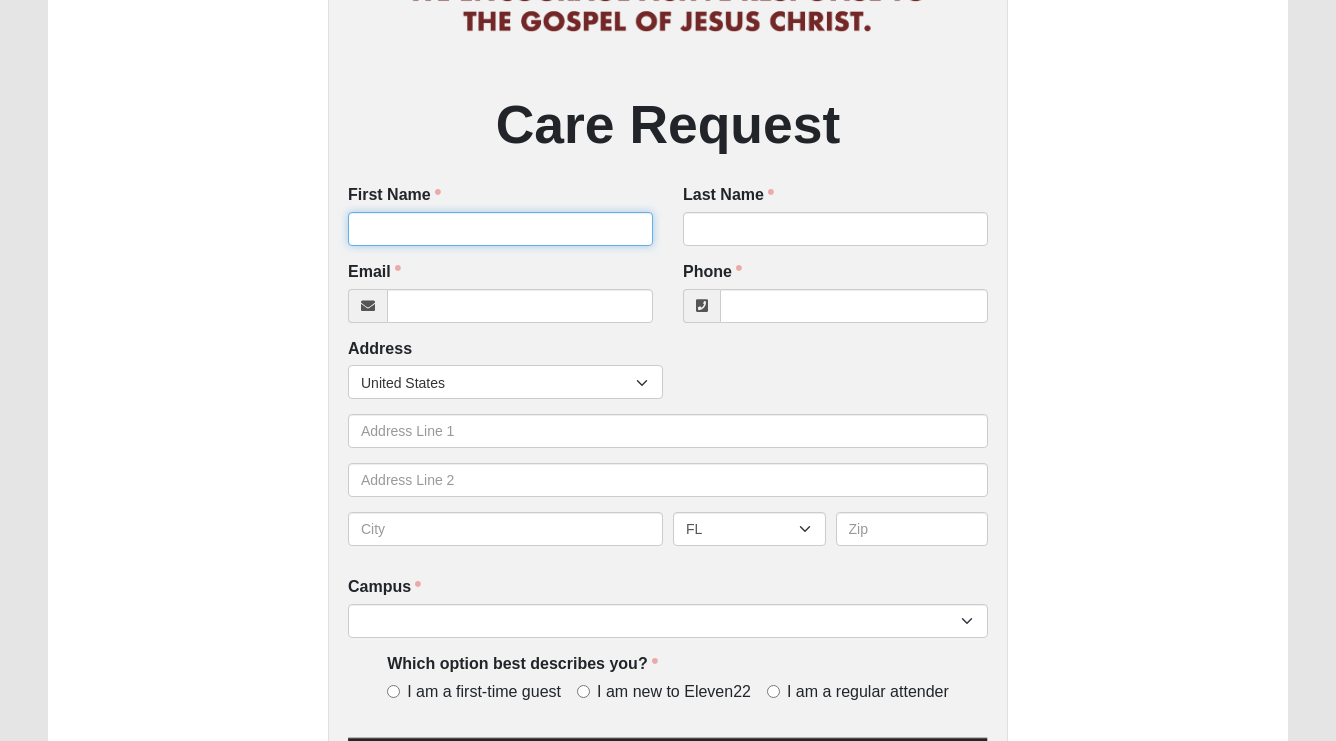 click on "First Name" at bounding box center (500, 229) 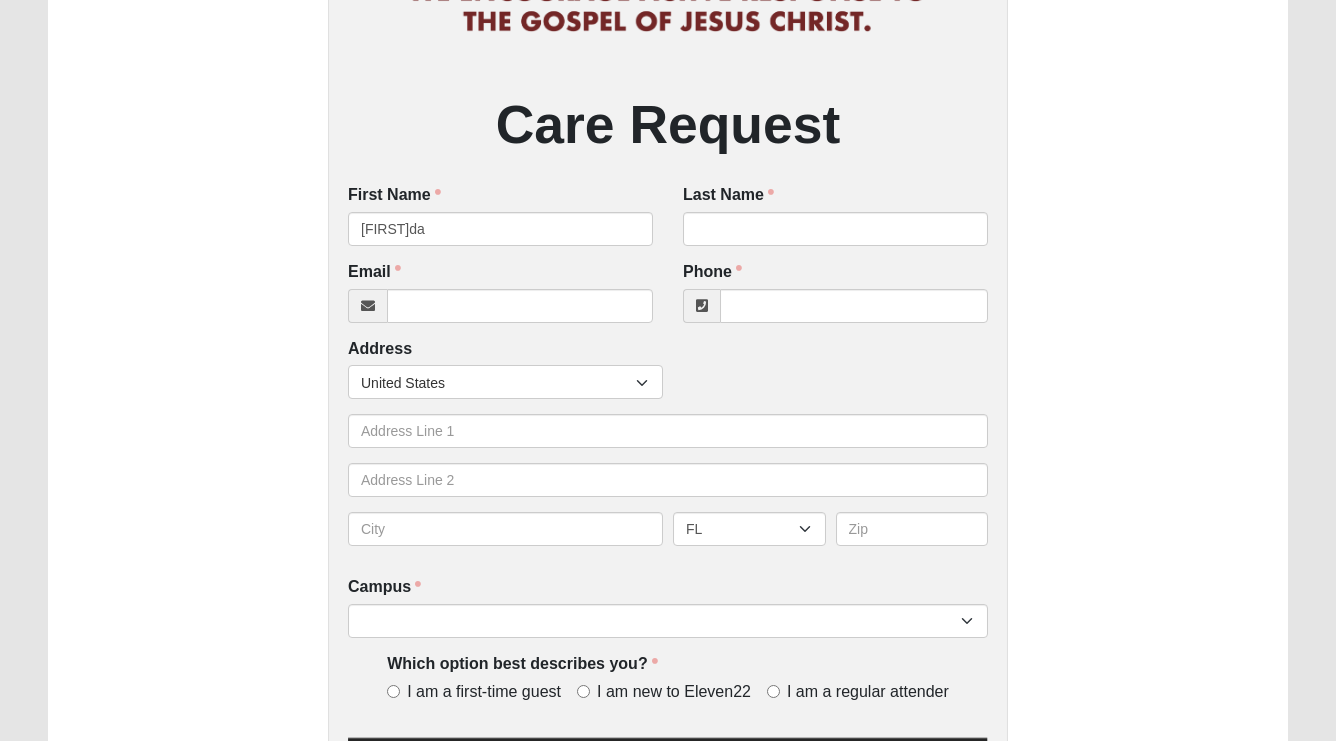 type on "[LAST]" 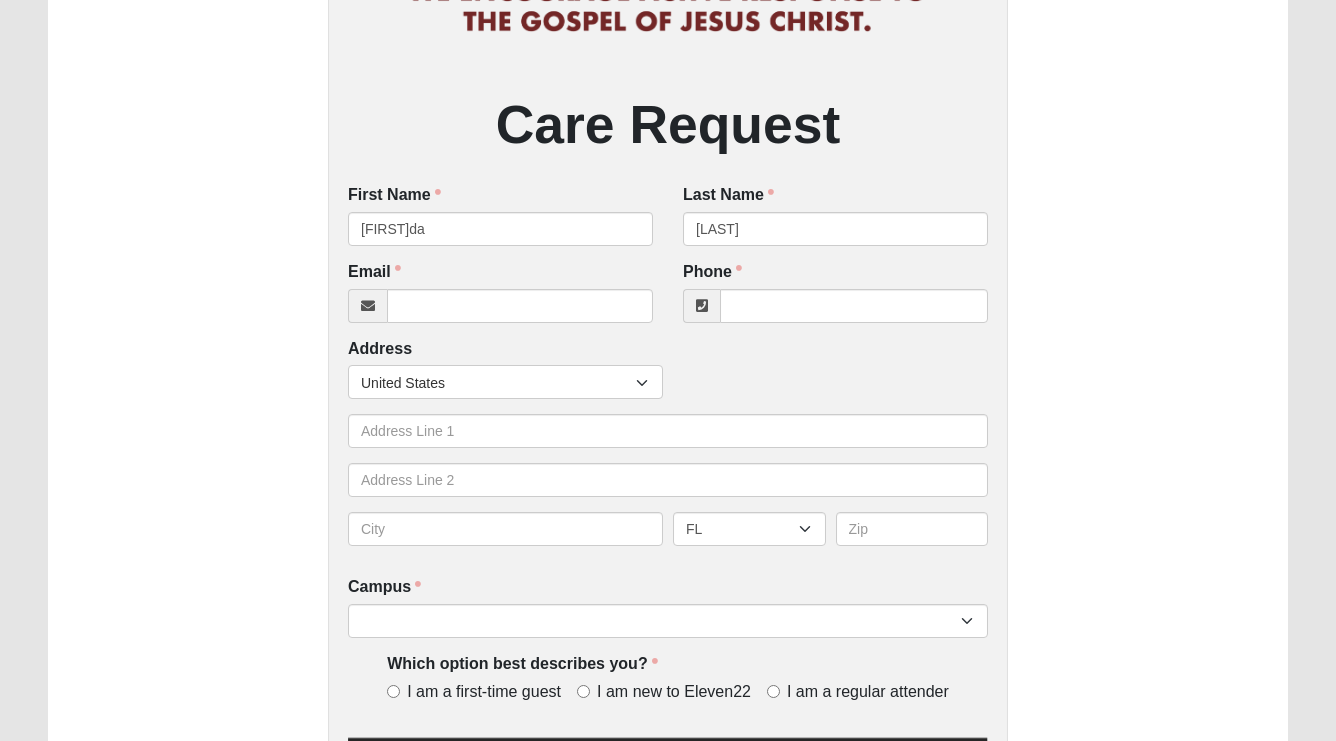 type on "[EMAIL]" 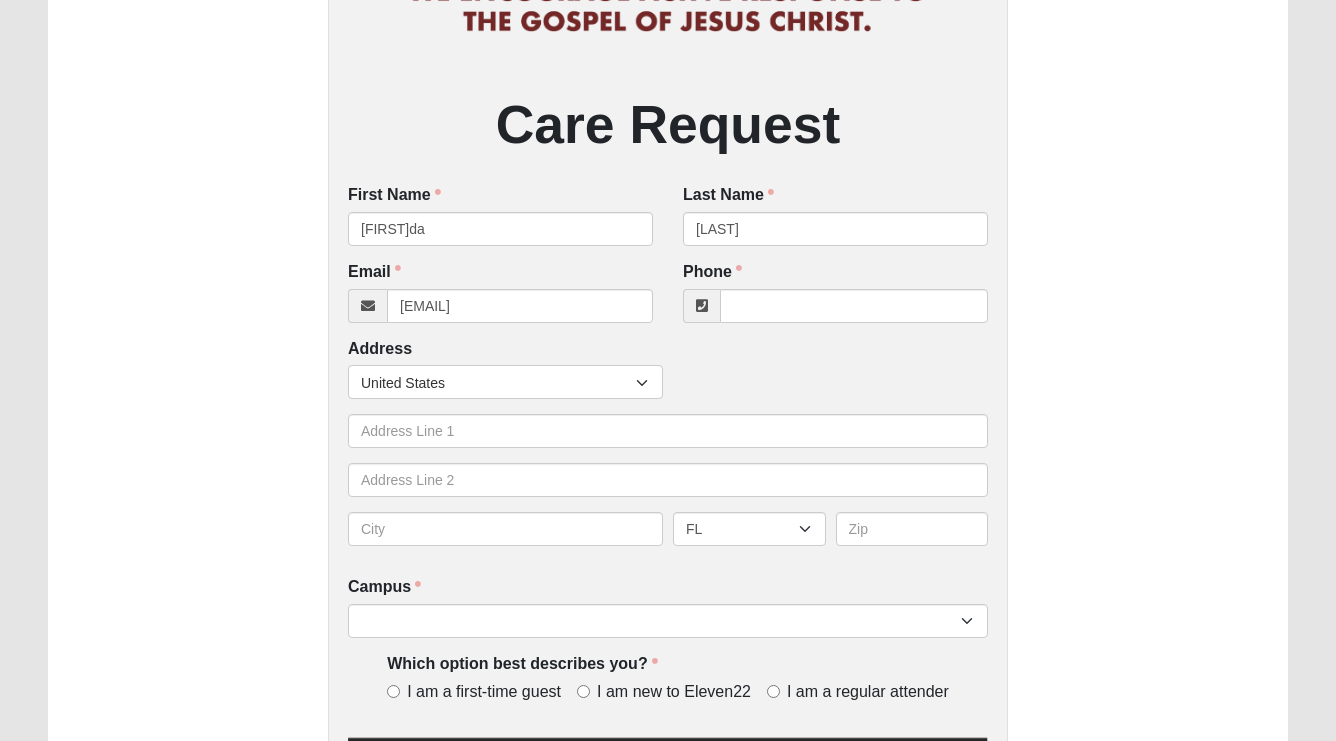 type on "[PHONE]" 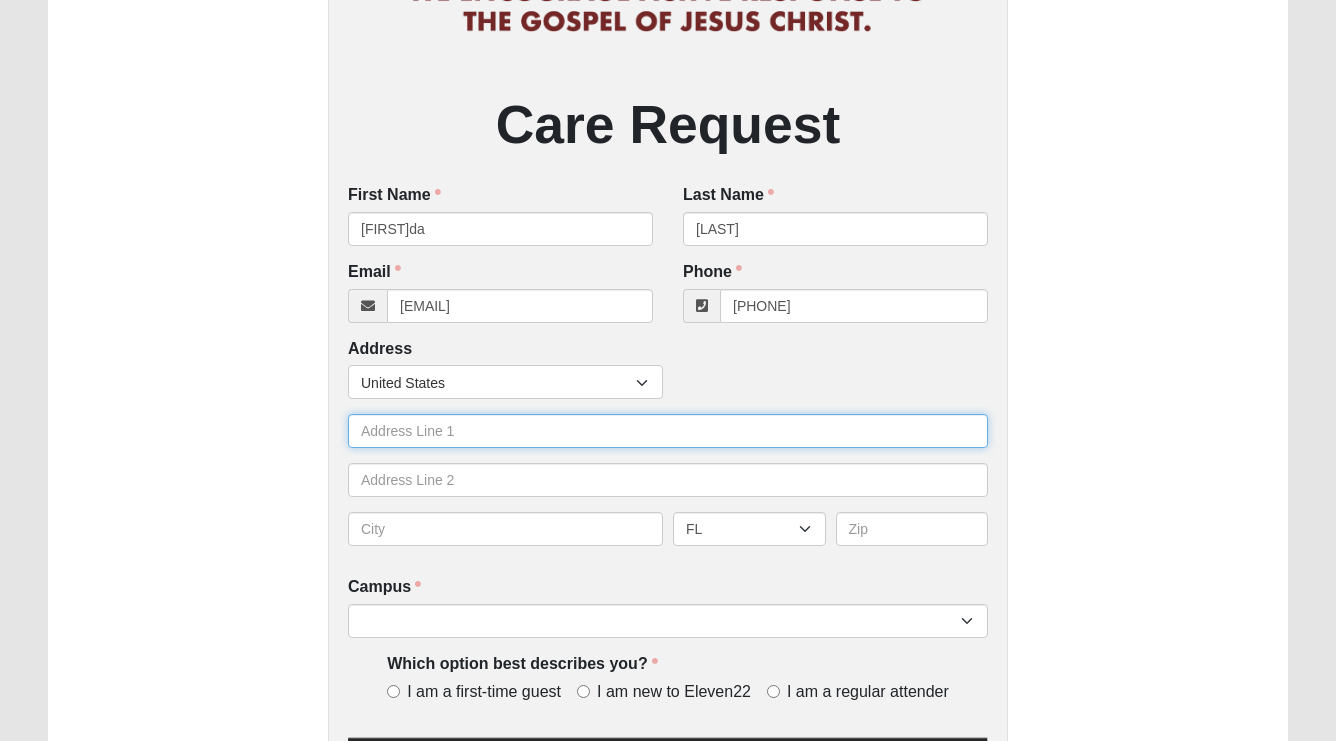 type on "[NUMBER] [STREET]" 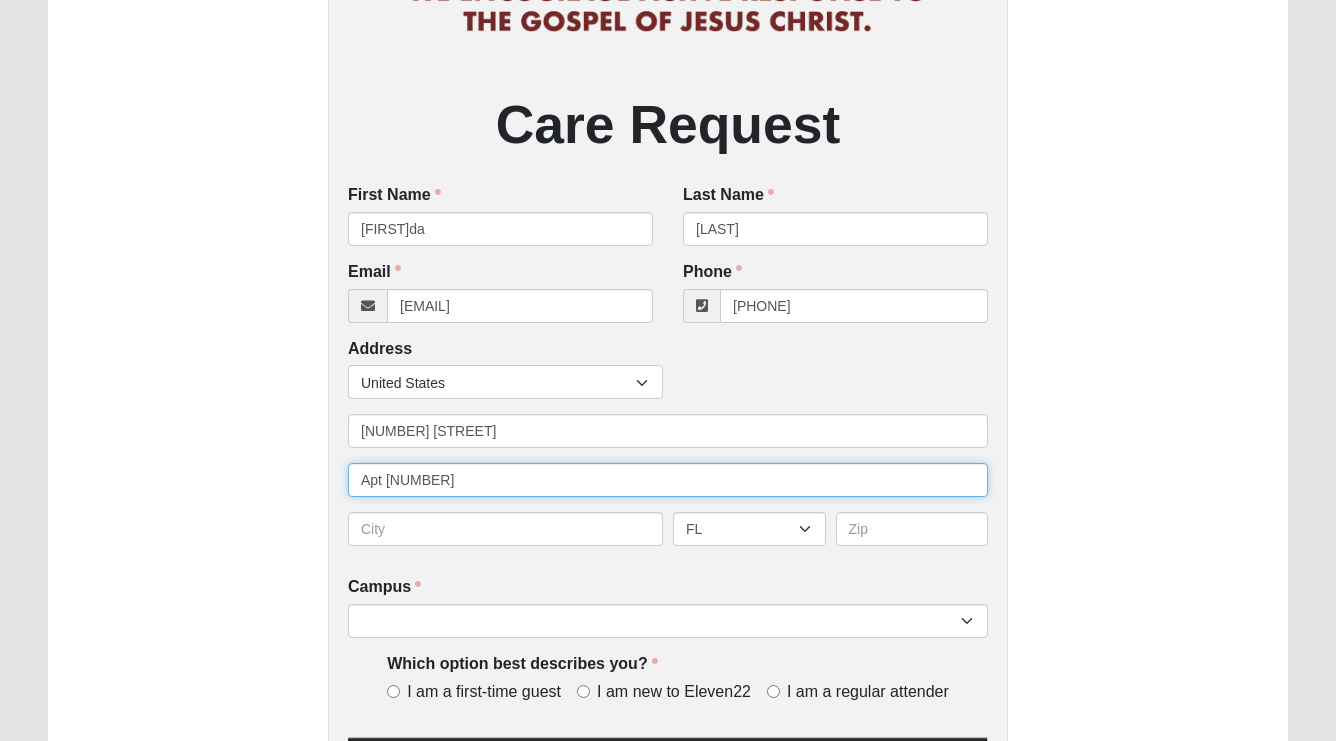 type on "[CITY]" 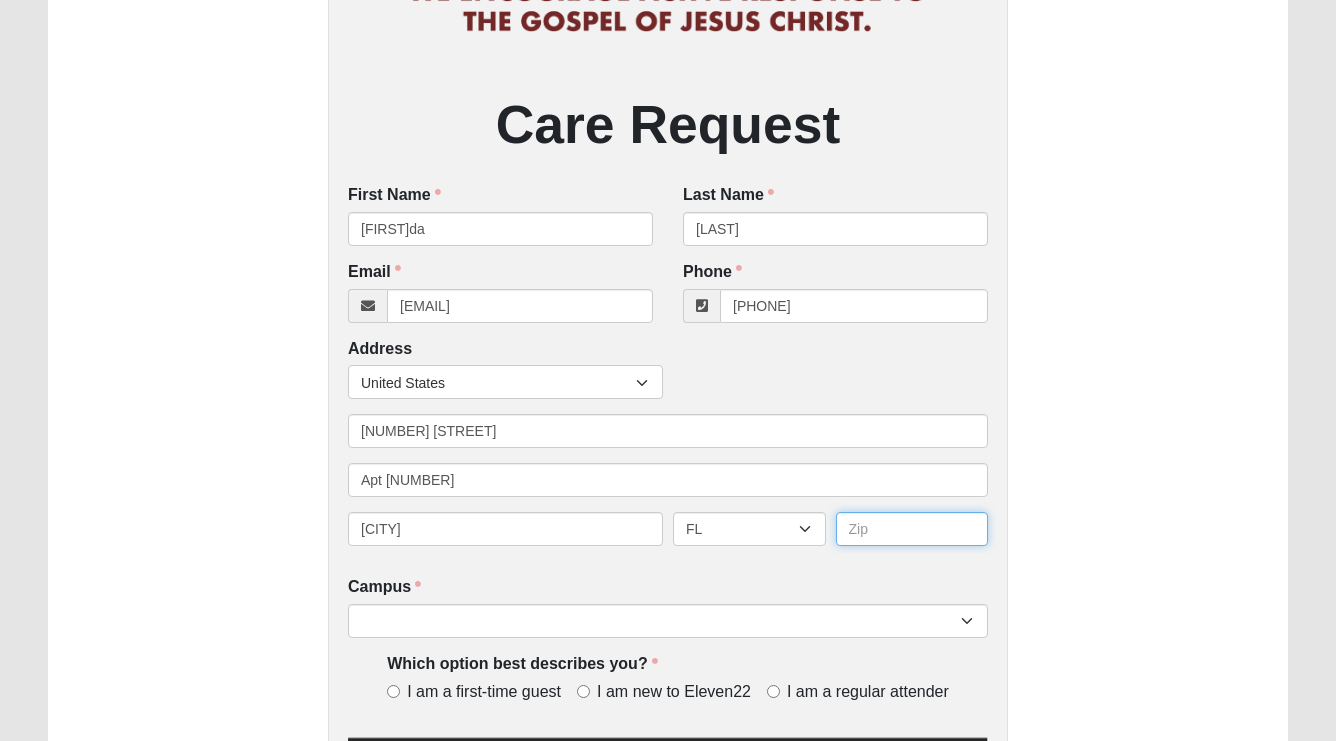 type on "32246" 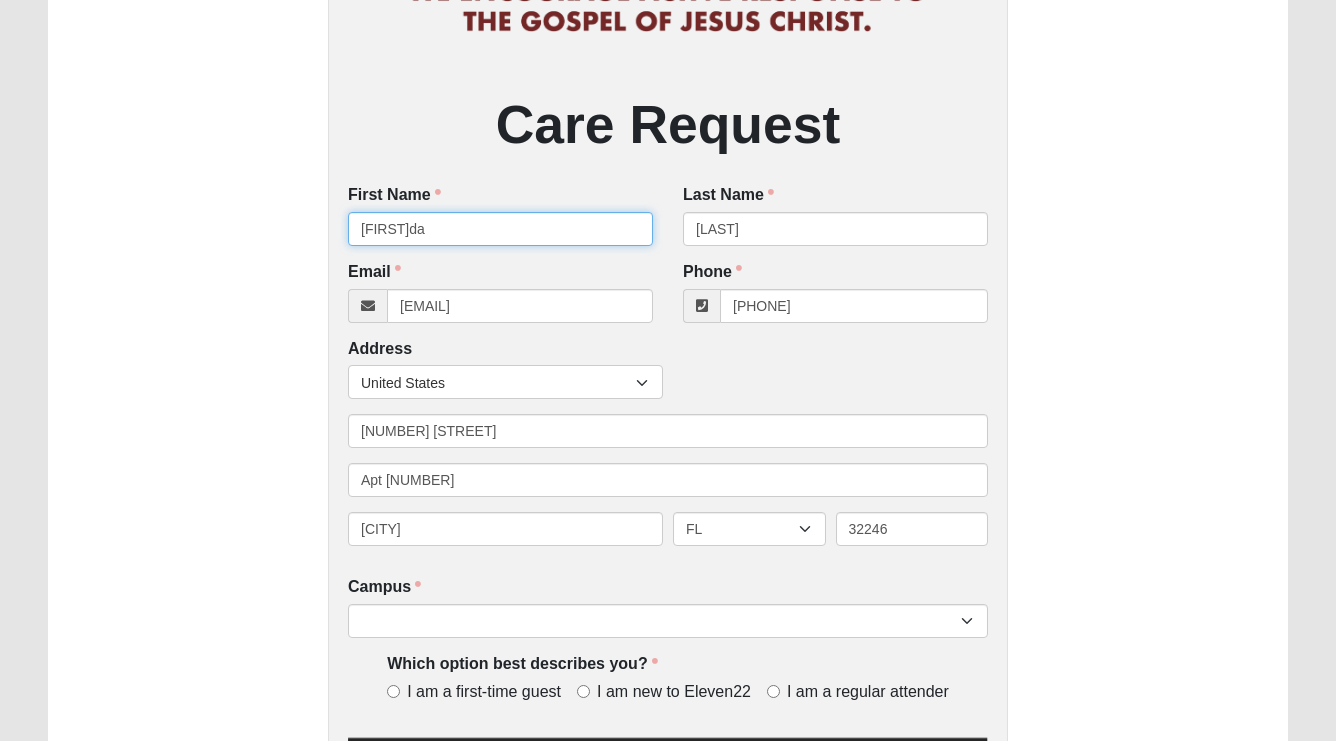 type on "[PHONE]" 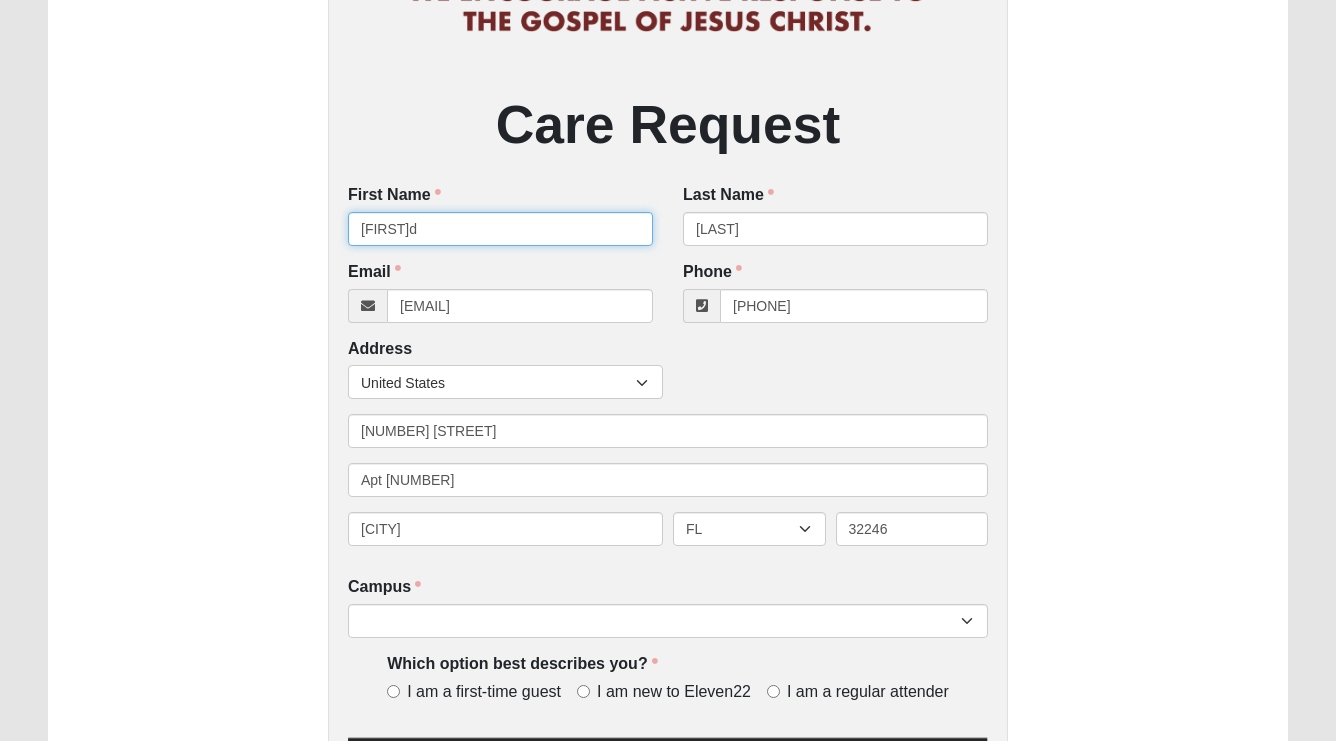 type on "[FIRST]da" 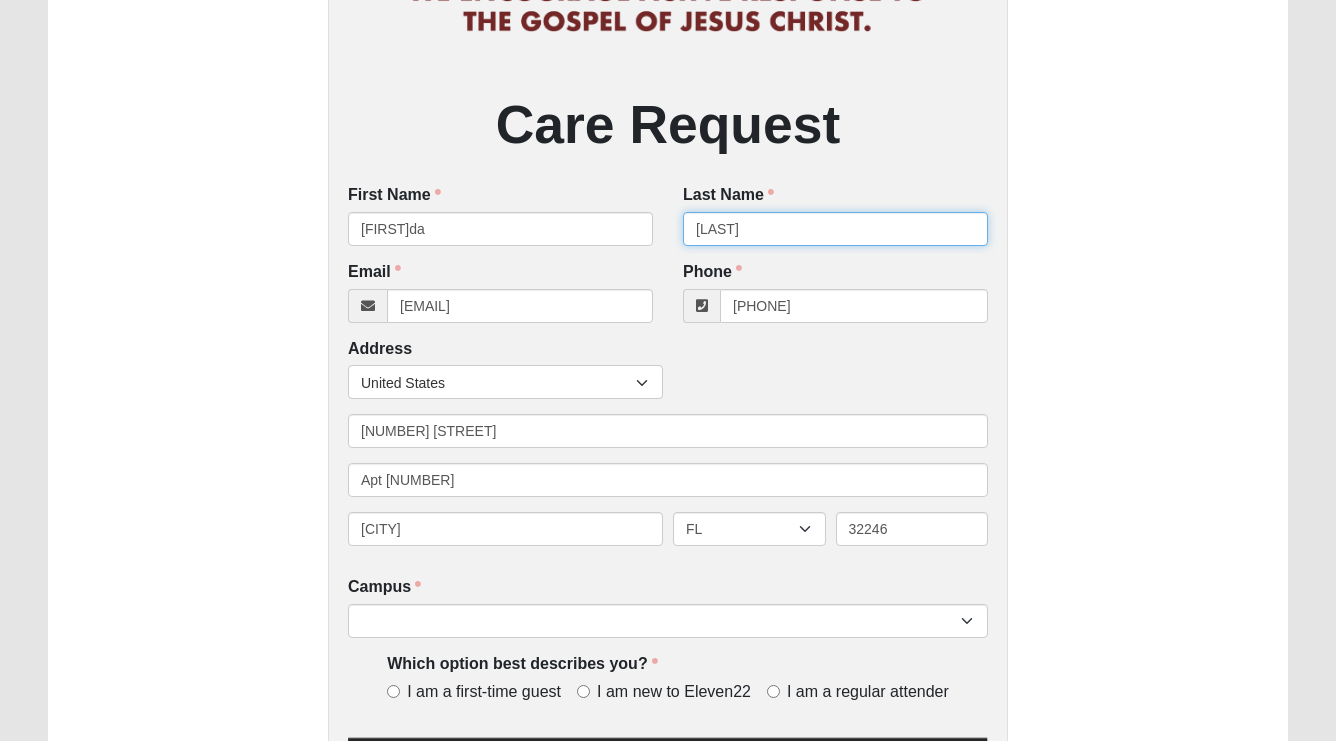 click on "[LAST]" at bounding box center [835, 229] 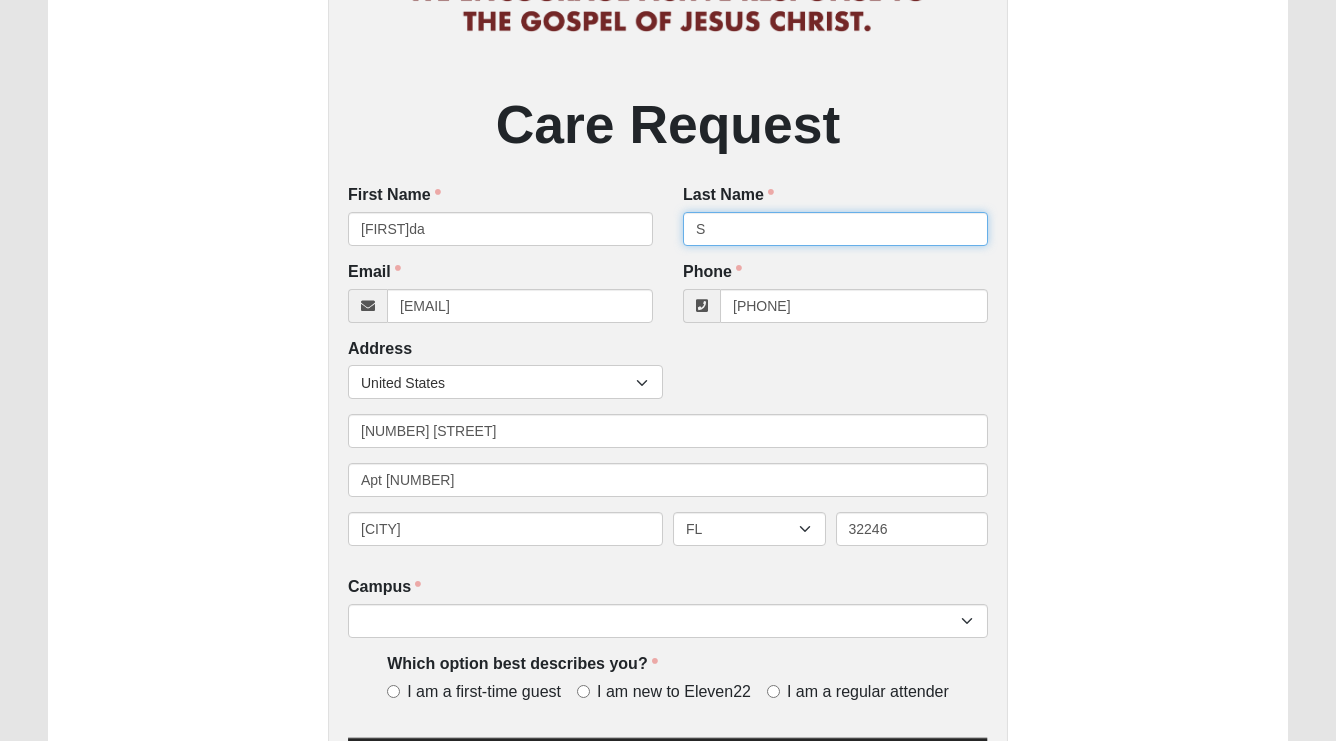 type on "S" 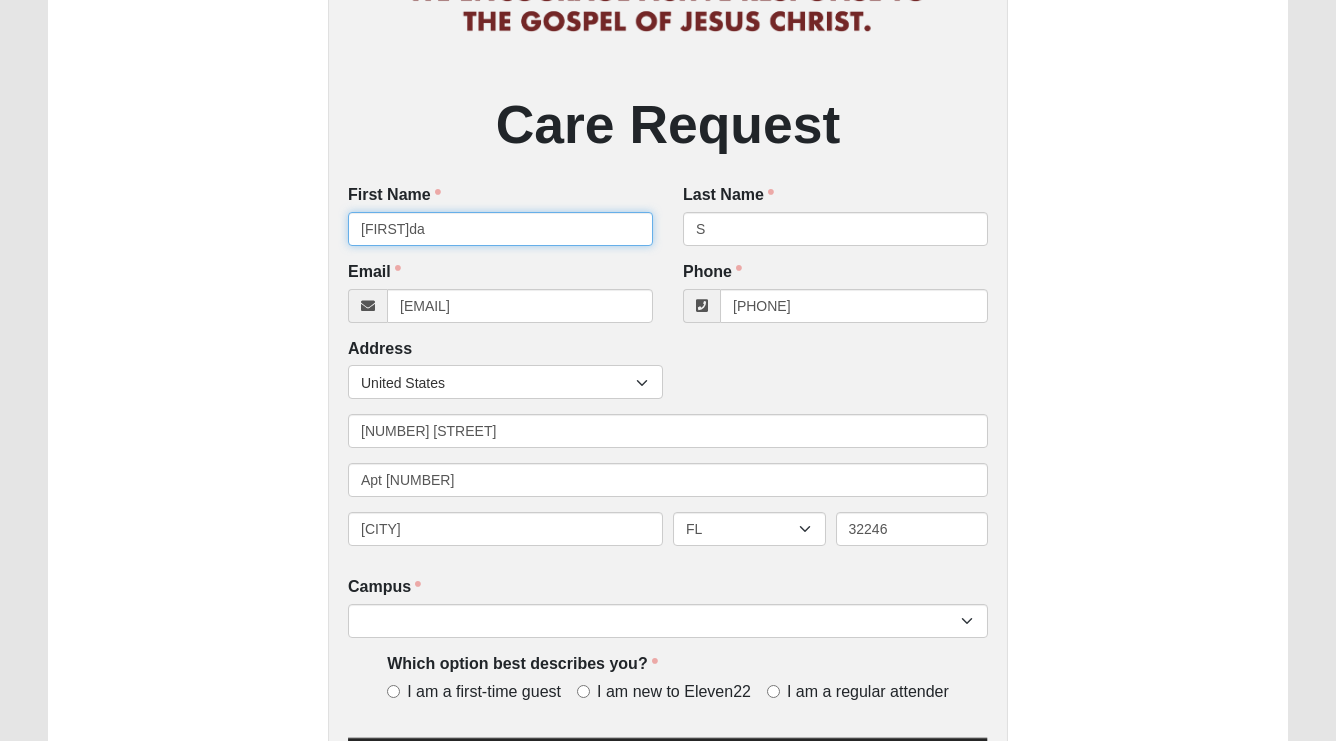 click on "[FIRST]da" at bounding box center [500, 229] 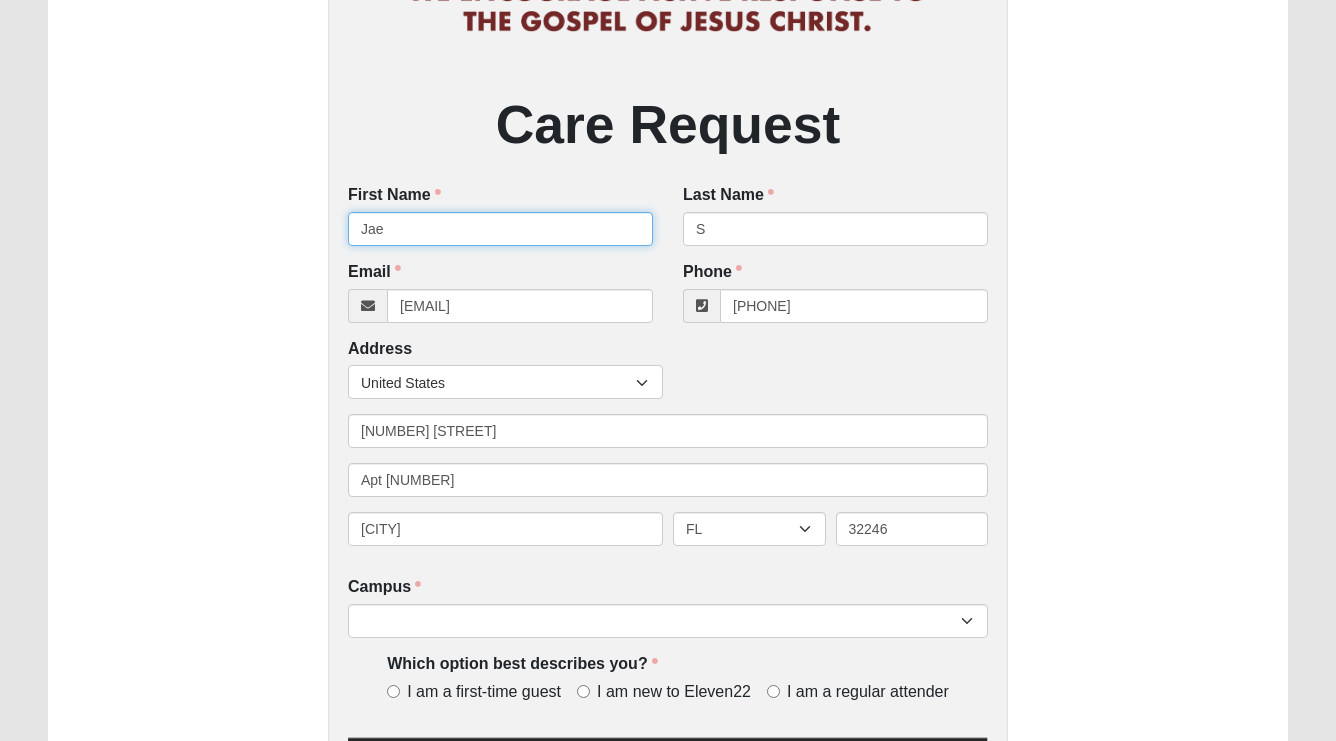 type on "Jae" 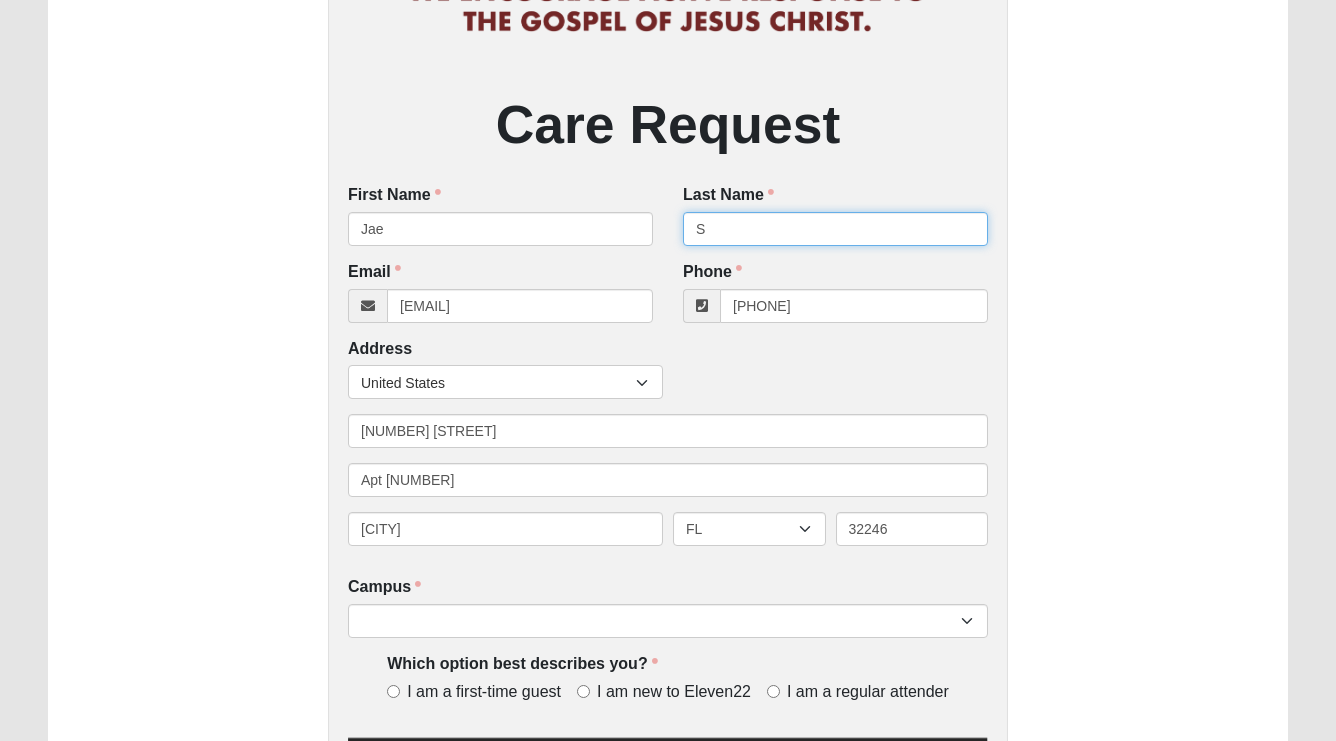 click on "S" at bounding box center [835, 229] 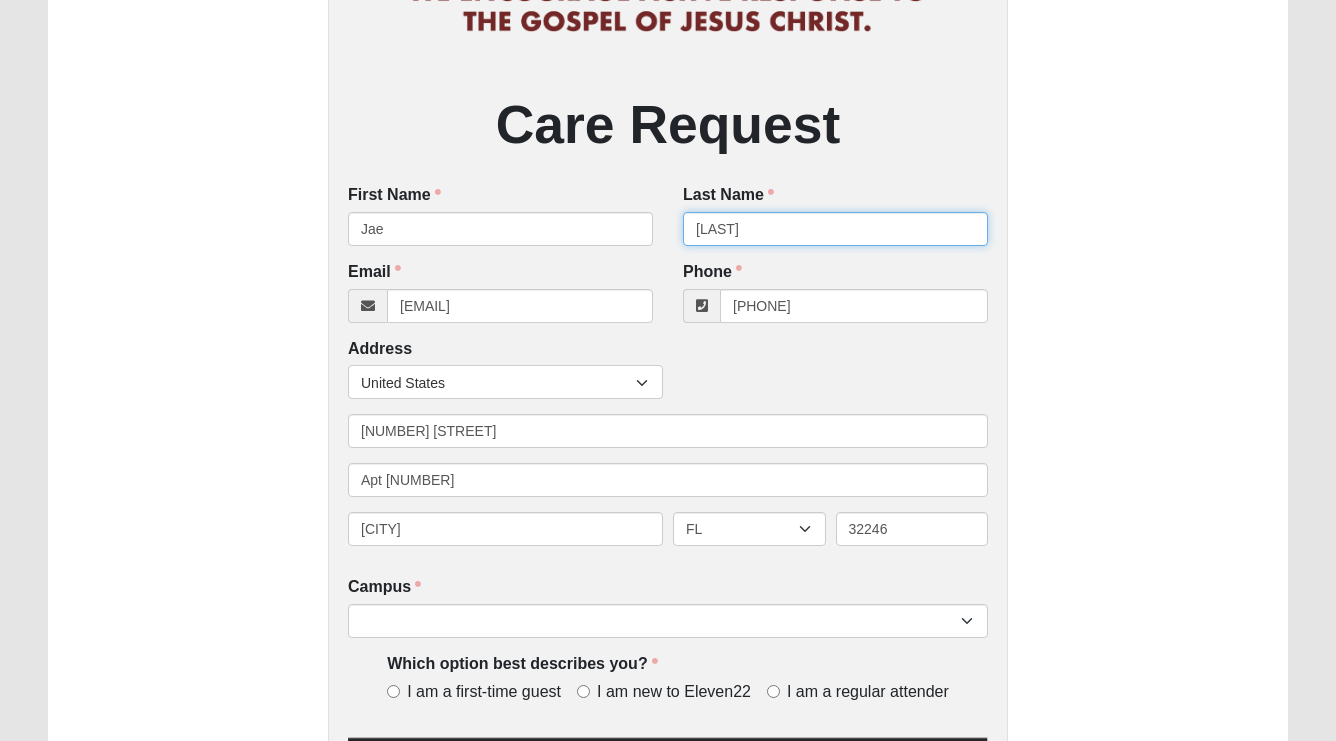 type on "[LAST]" 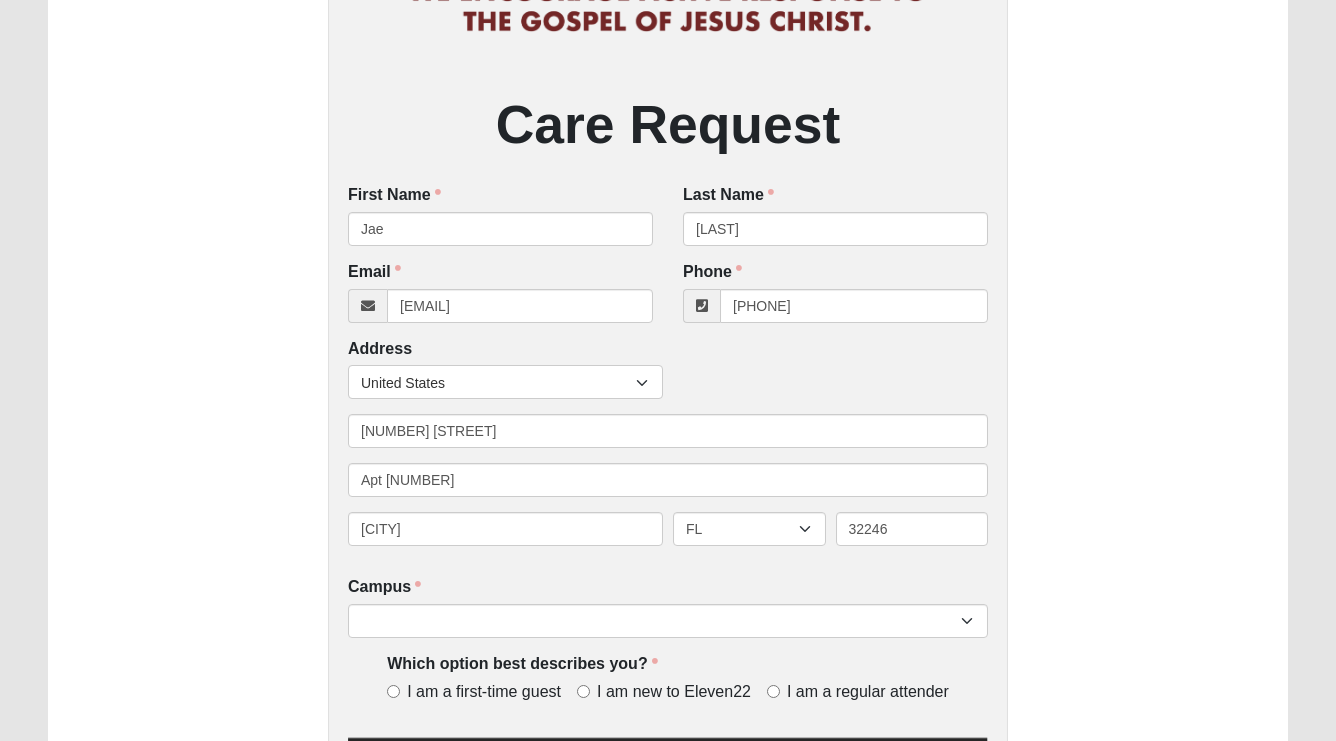 click on "Email
[EMAIL]
Email address is not valid
Email is required." at bounding box center (500, 292) 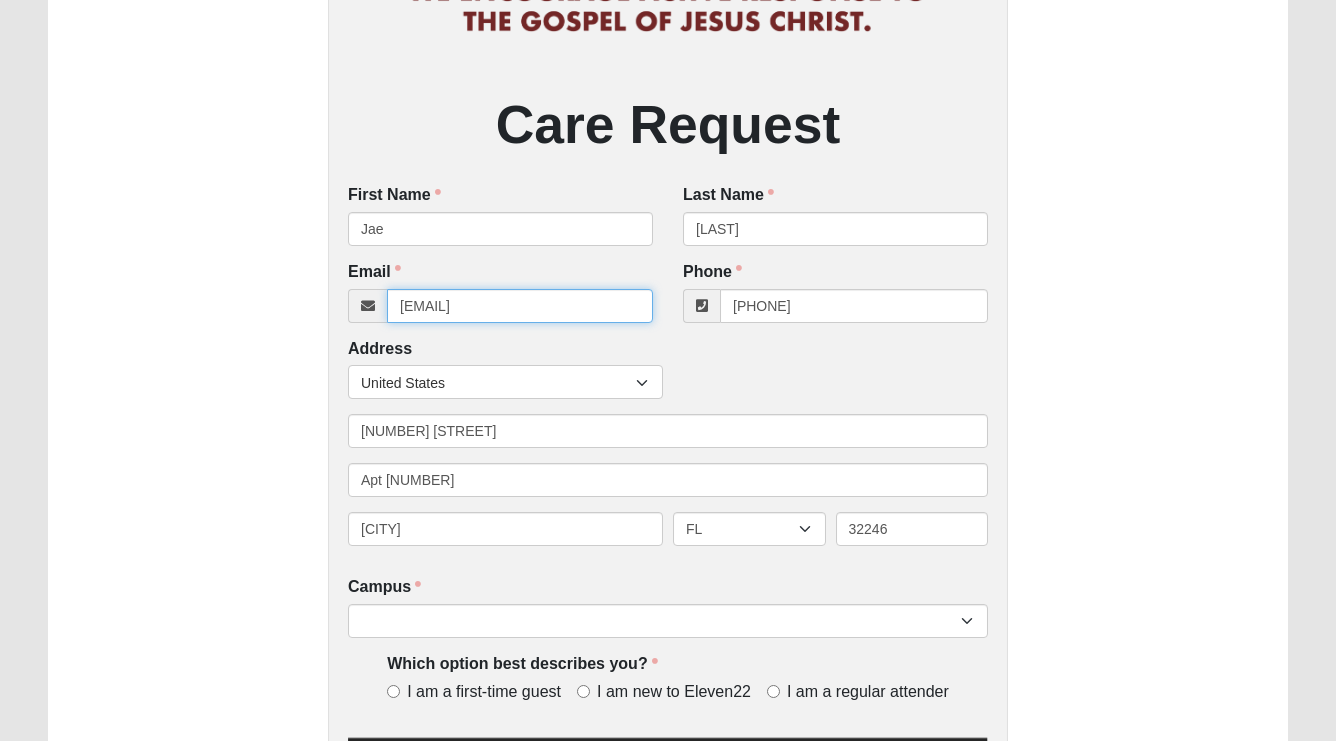 click on "[EMAIL]" at bounding box center (520, 306) 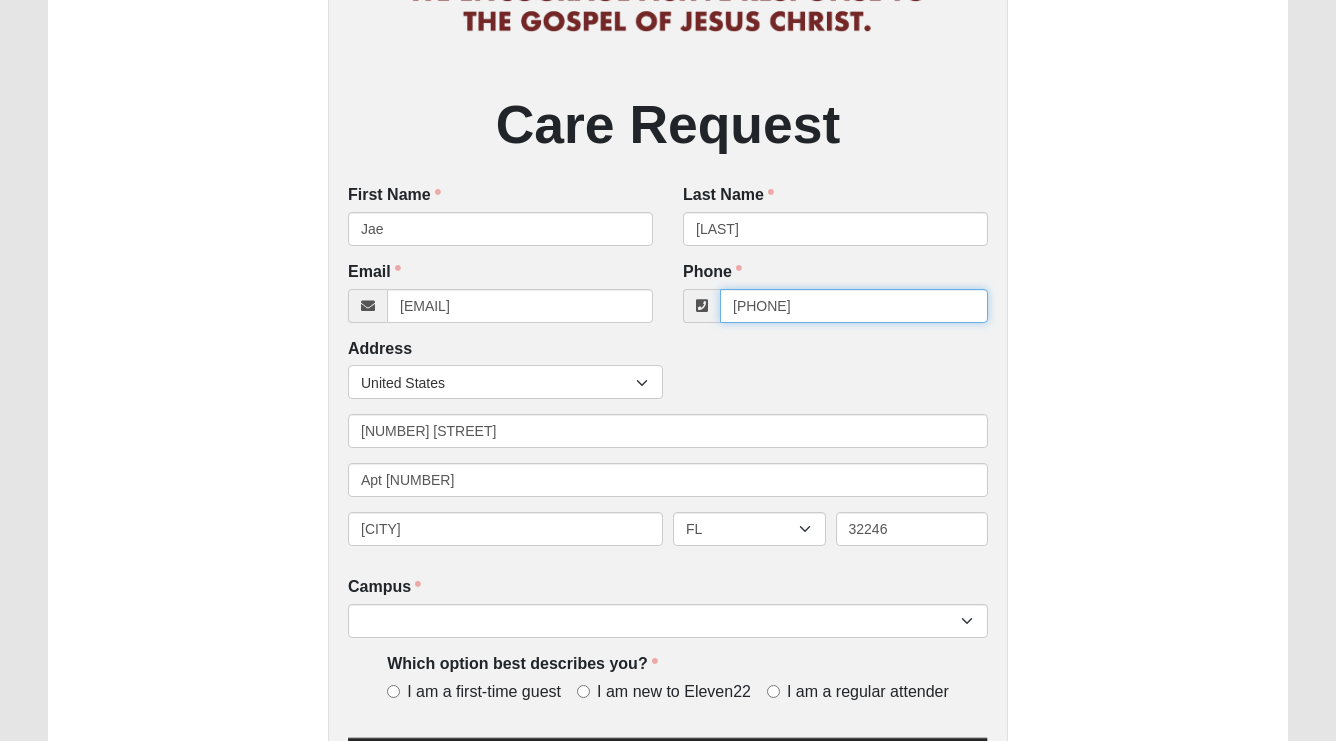 drag, startPoint x: 932, startPoint y: 313, endPoint x: 671, endPoint y: 264, distance: 265.55978 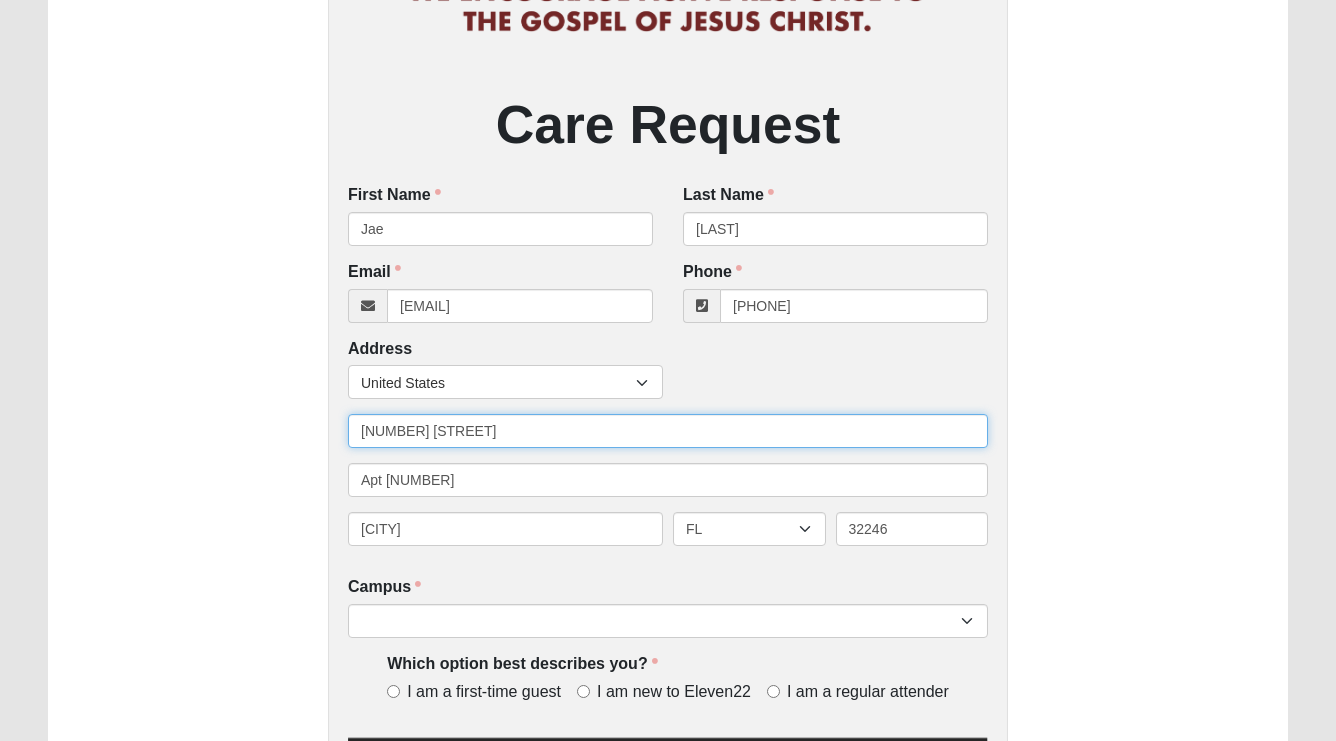type on "[PHONE]" 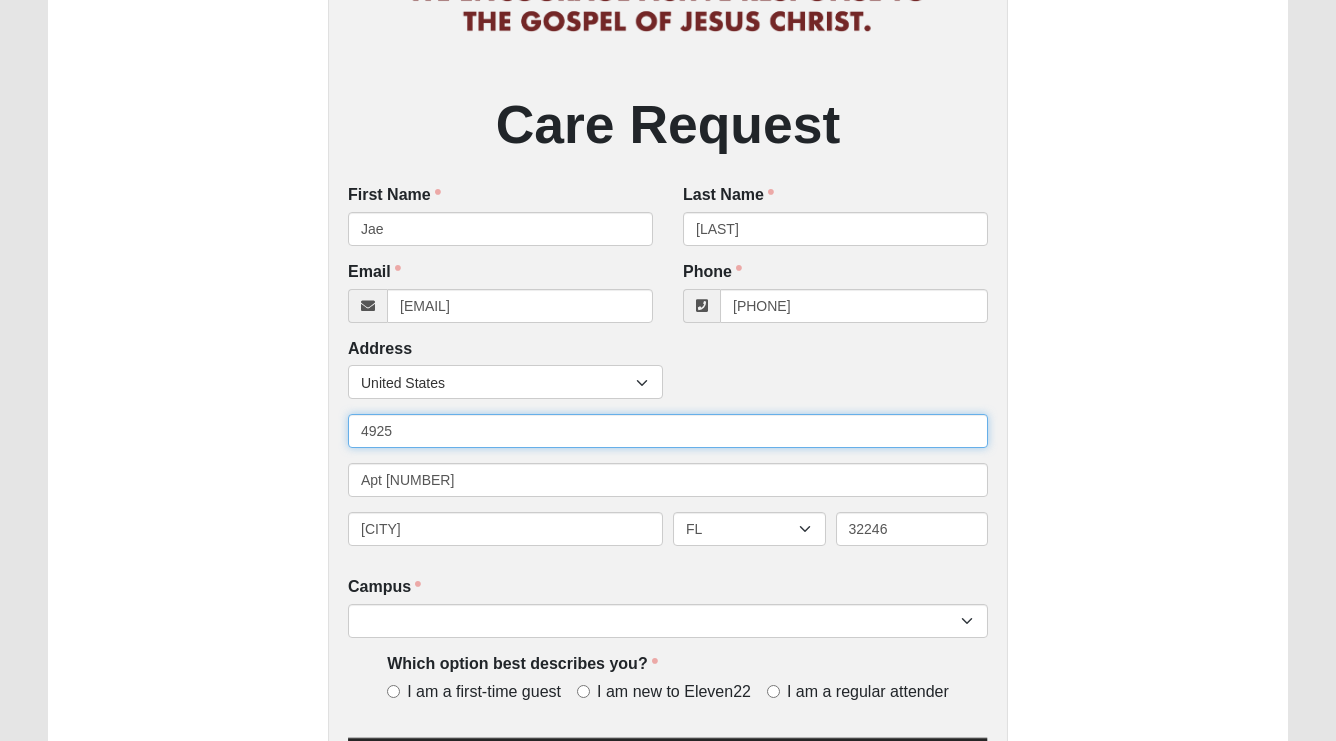 type on "4925" 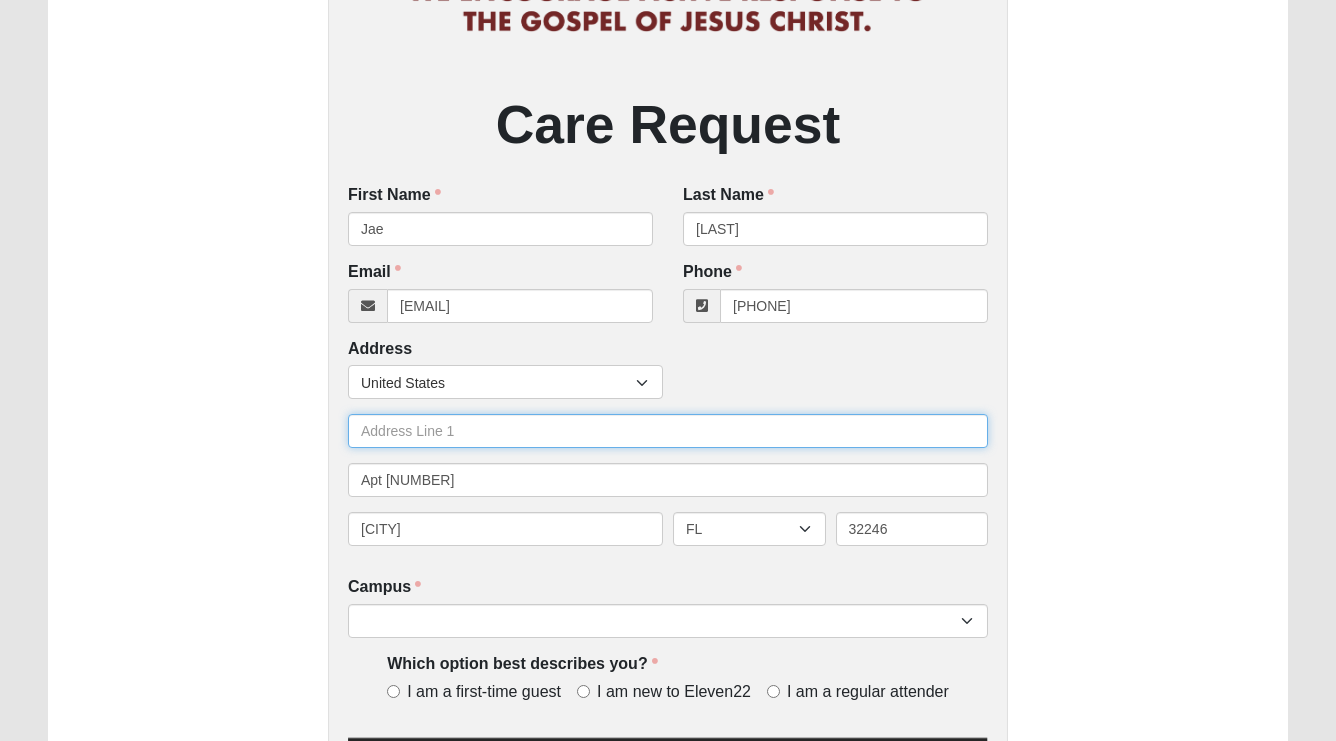 type 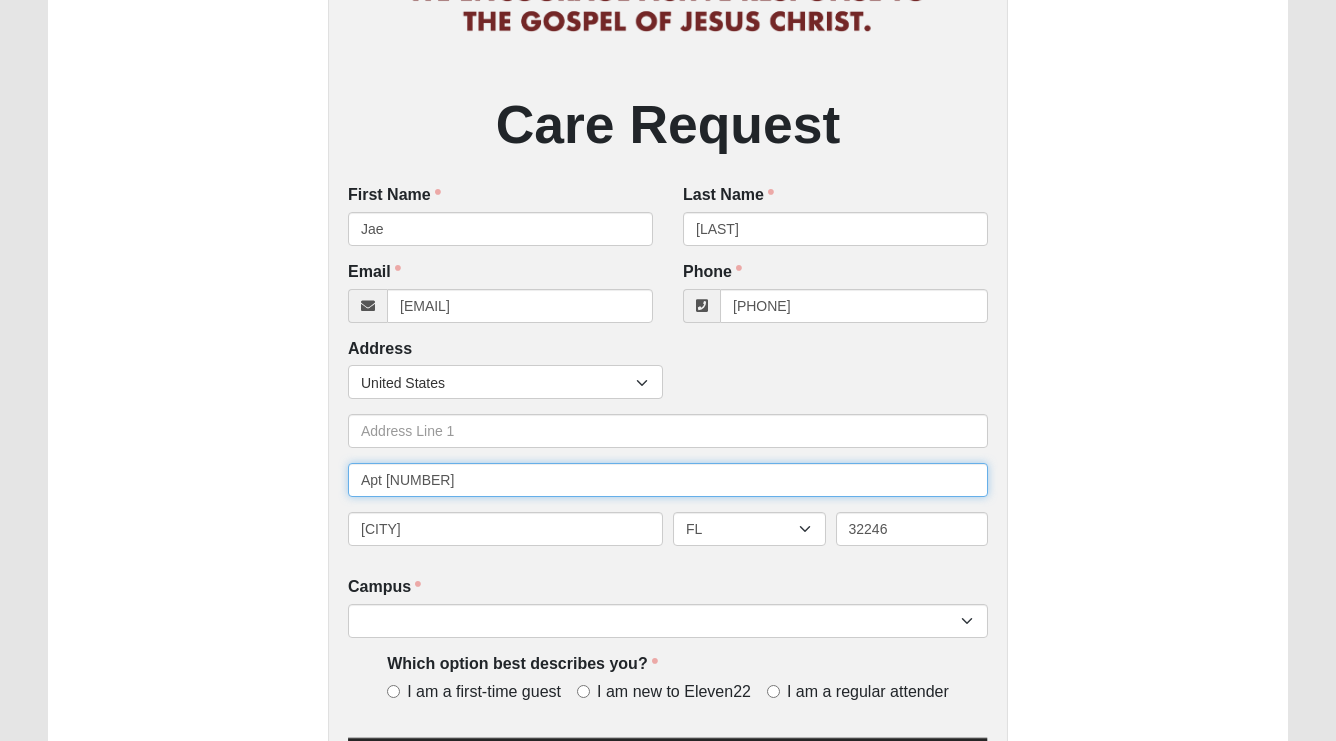 drag, startPoint x: 480, startPoint y: 483, endPoint x: 226, endPoint y: 371, distance: 277.59683 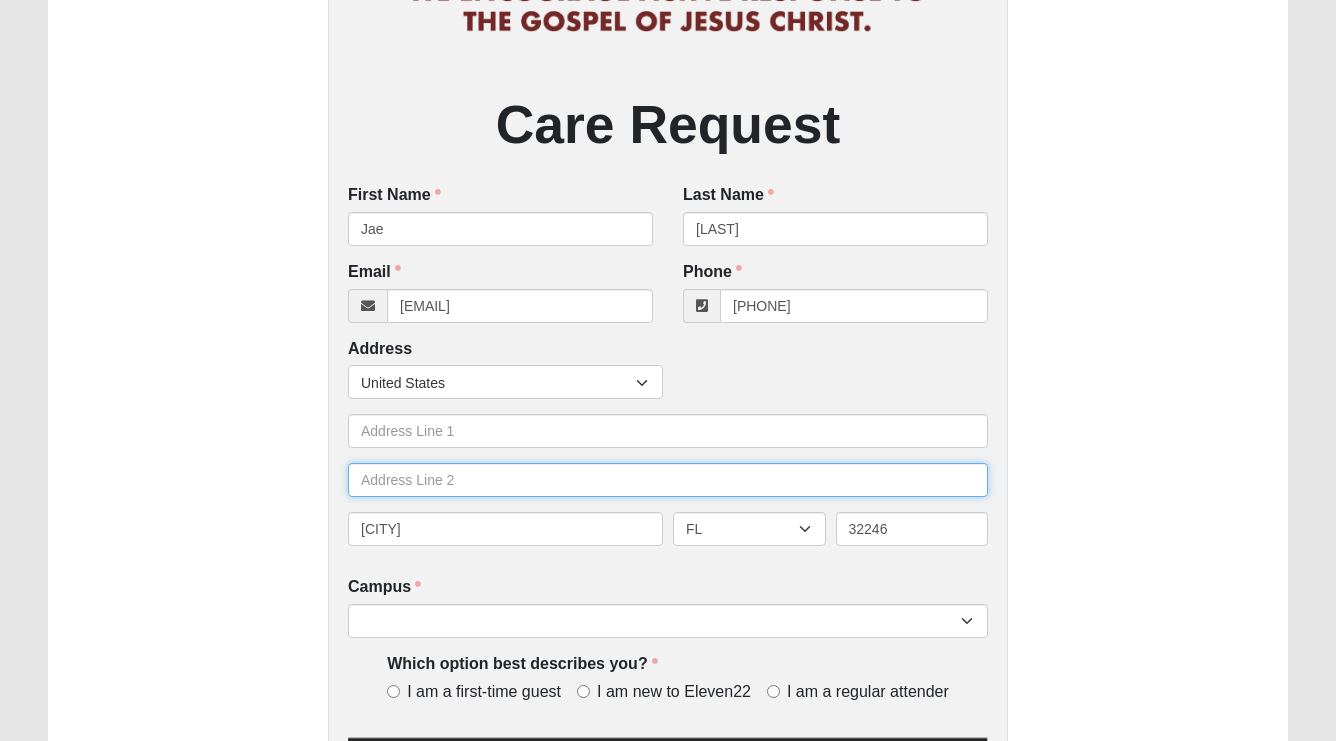 type 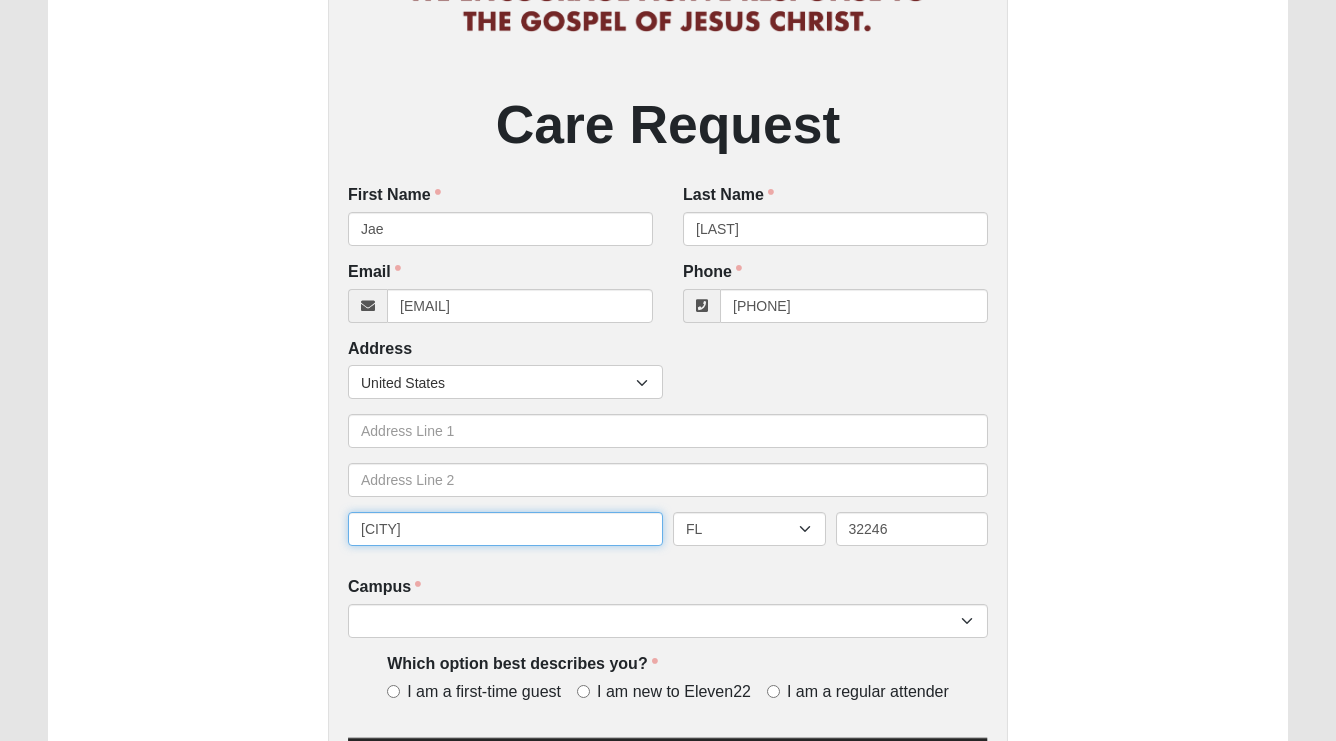 drag, startPoint x: 500, startPoint y: 544, endPoint x: 114, endPoint y: 451, distance: 397.04535 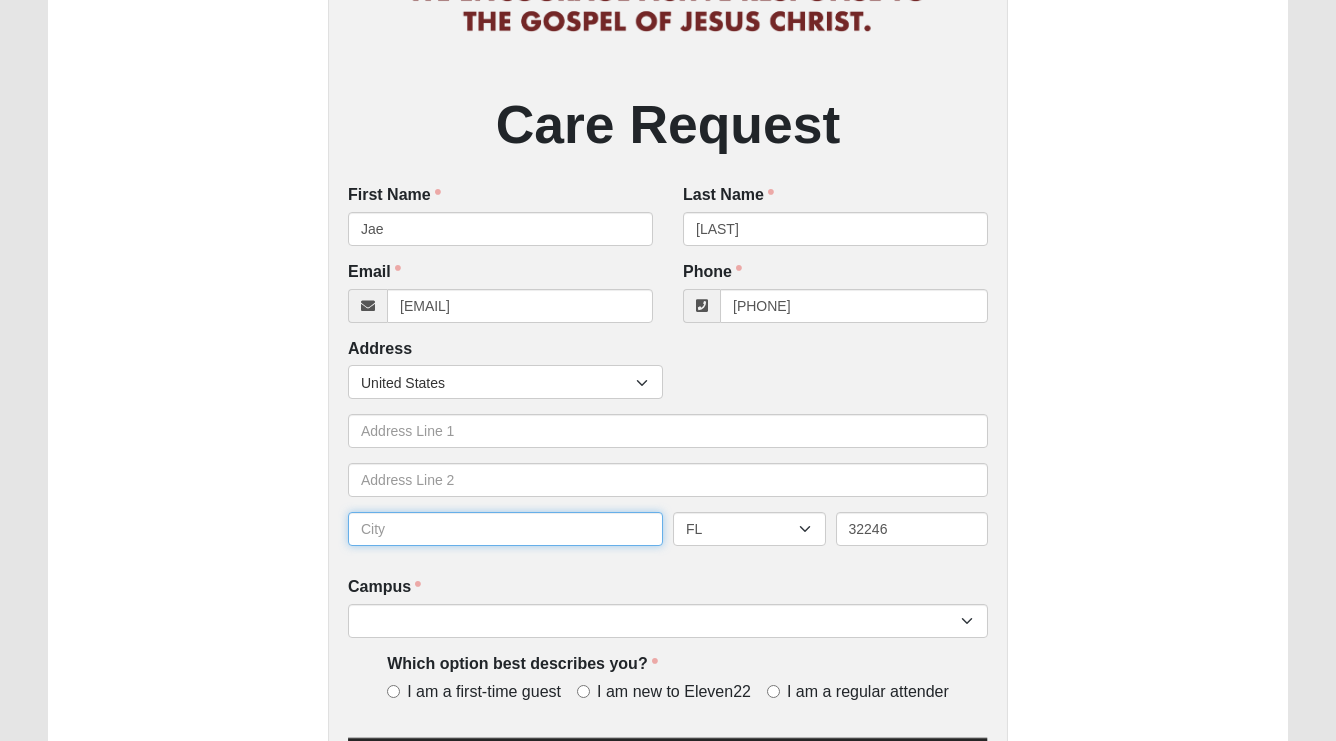 type 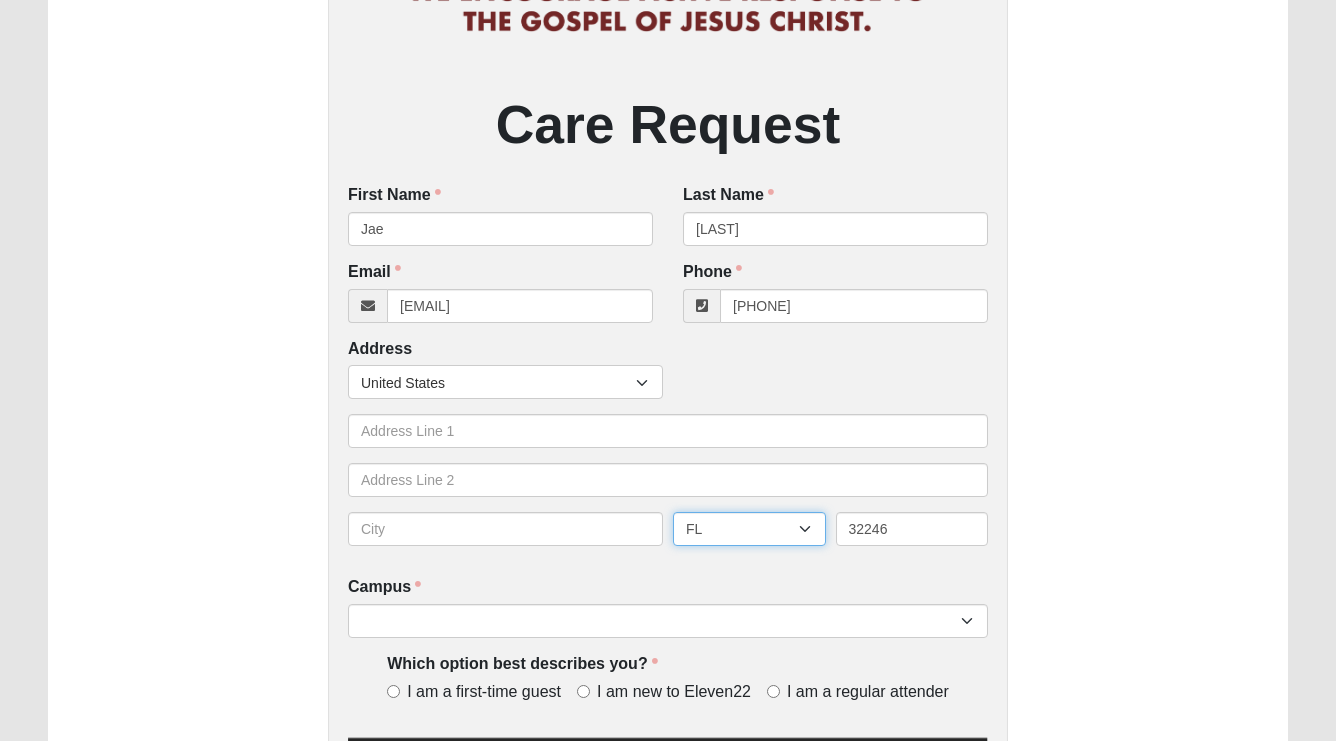 click on "[STATE]" at bounding box center [749, 529] 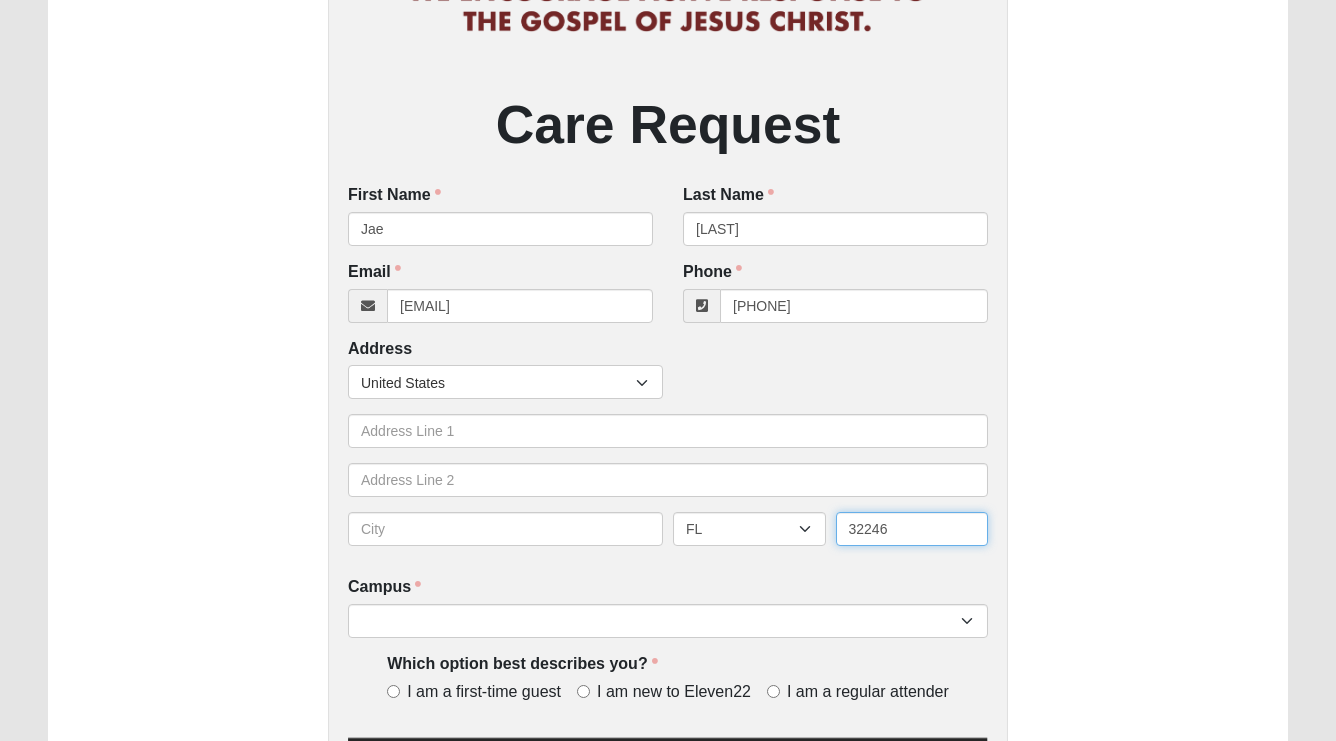 click on "32246" at bounding box center [912, 529] 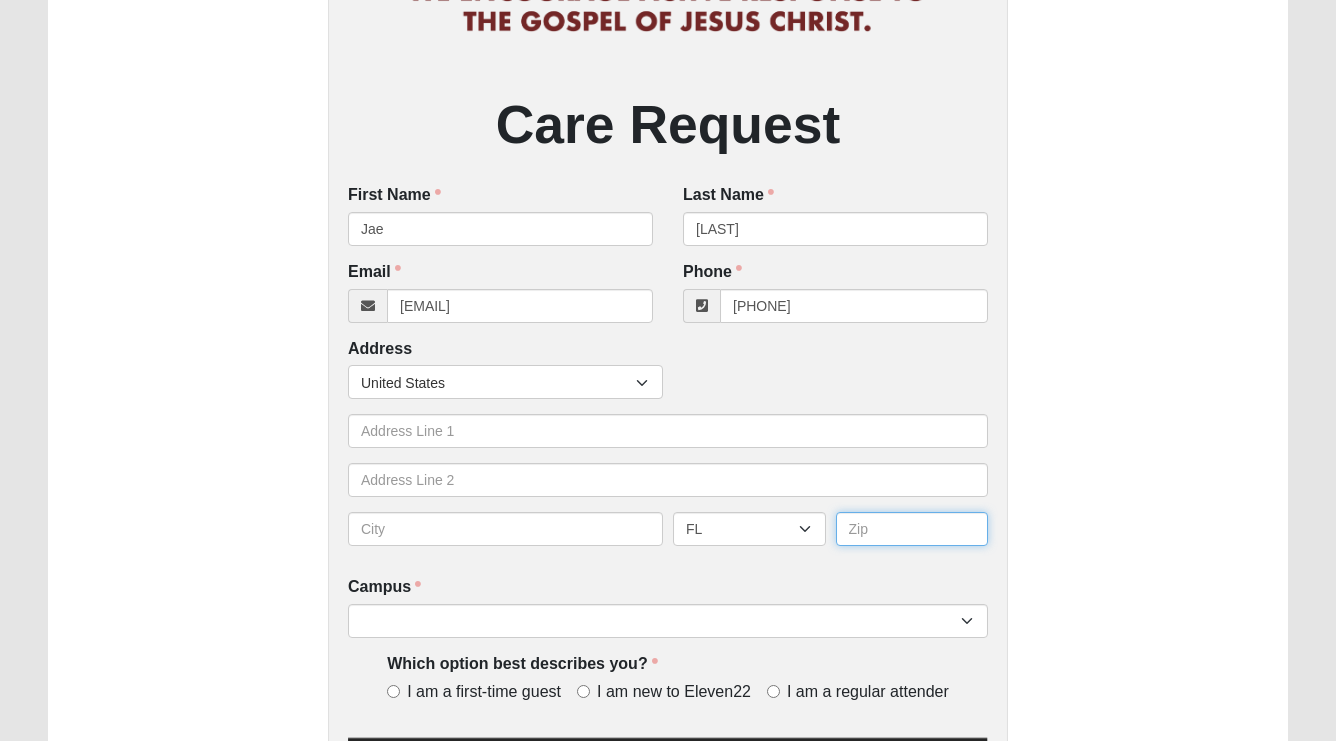 type 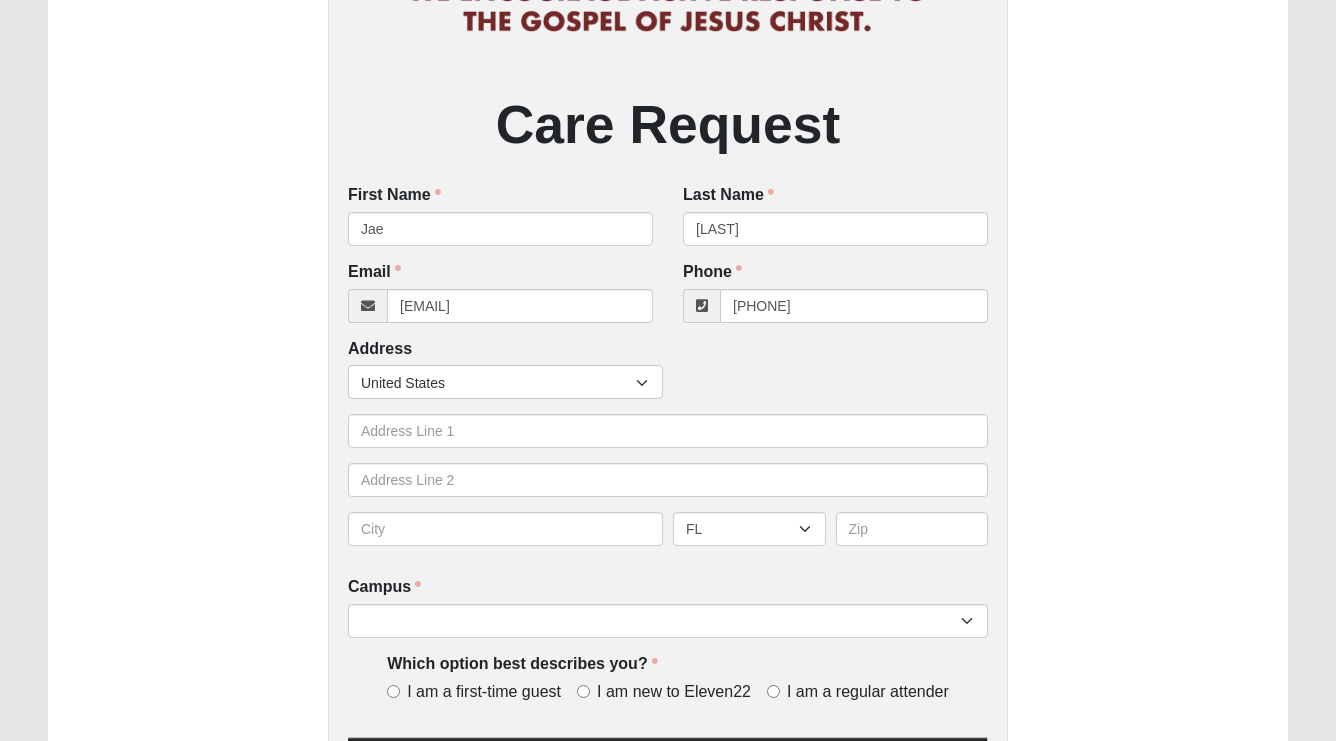 click on "Care Request
First Name
[FIRST]
First Name is required.
Last Name
[LAST]
Last Name is required.
Email
[EMAIL]
Email address is not valid
Email is required.
Phone
[PHONE]
Phone is required.
Address
Countries
[COUNTRY]
------------------------
Afghanistan
Aland Islands
Albania
Algeria
American Samoa
Andorra
Angola
Anguilla
Antarctica
Antigua and Barbuda
Argentina
Armenia
Aruba
Australia
Austria
Azerbaijan
Bahamas
Bahrain
Bangladesh
Barbados
Belarus
Belgium
Belize" at bounding box center (668, 446) 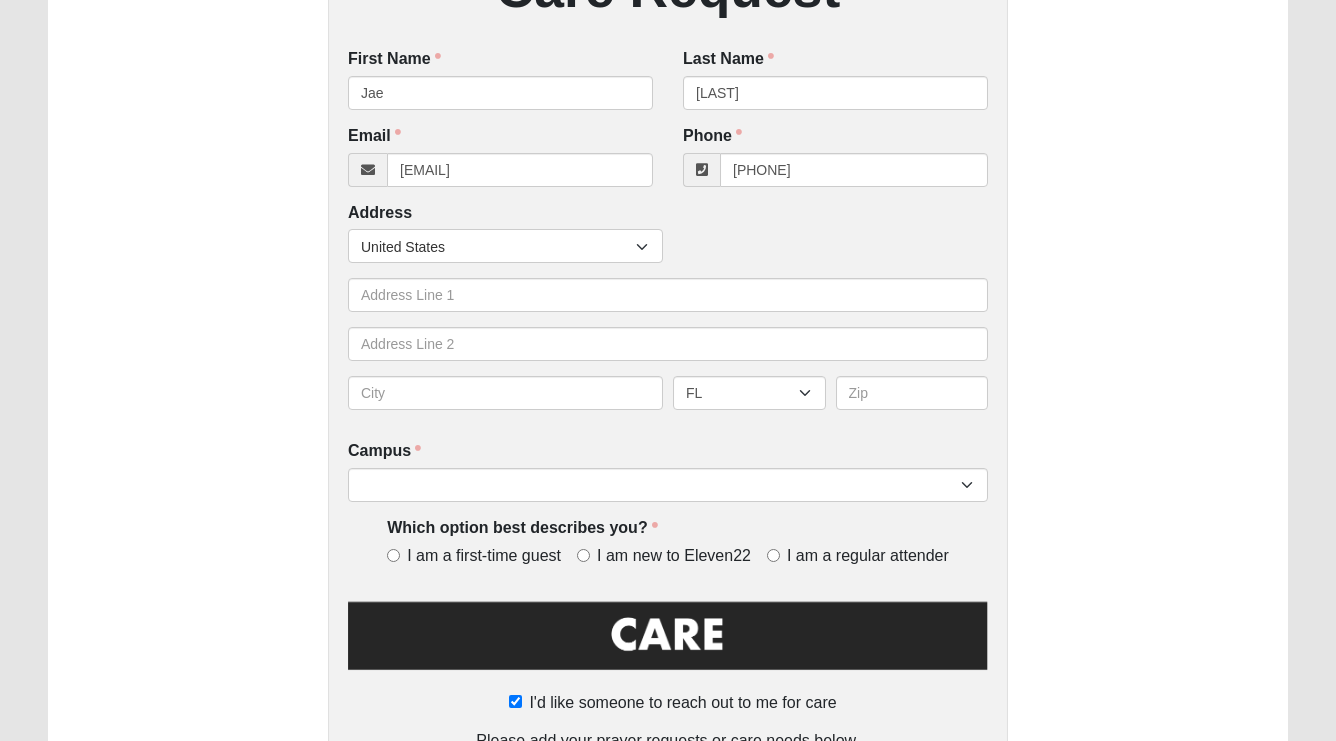scroll, scrollTop: 477, scrollLeft: 0, axis: vertical 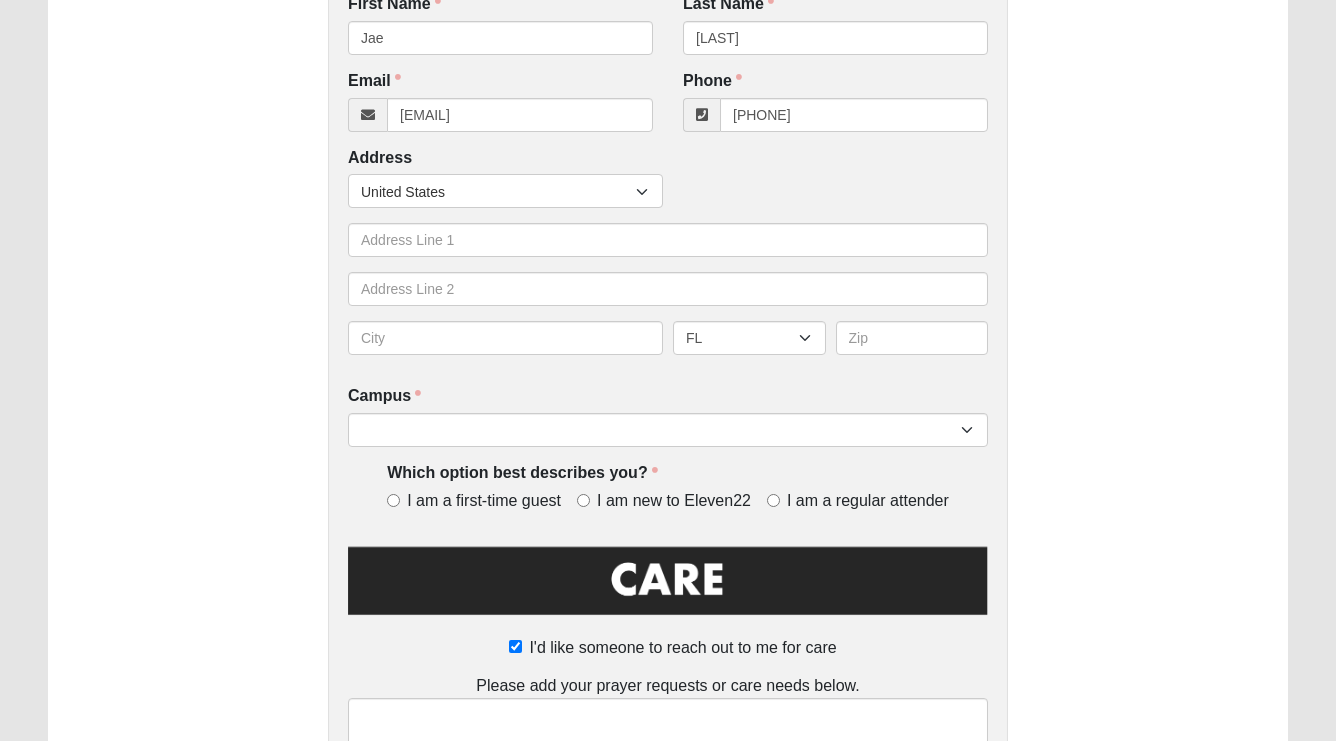 click on "I am new to Eleven22" at bounding box center (674, 501) 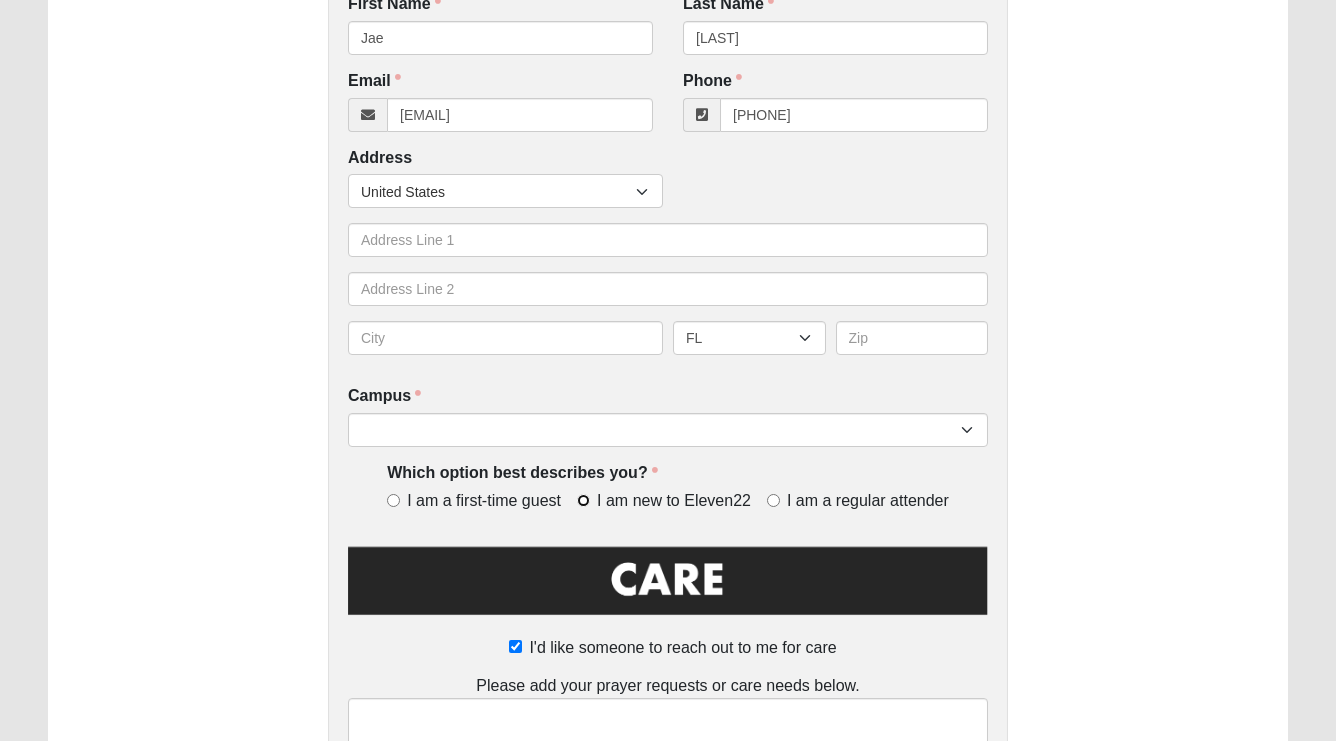 click on "I am new to Eleven22" at bounding box center [583, 500] 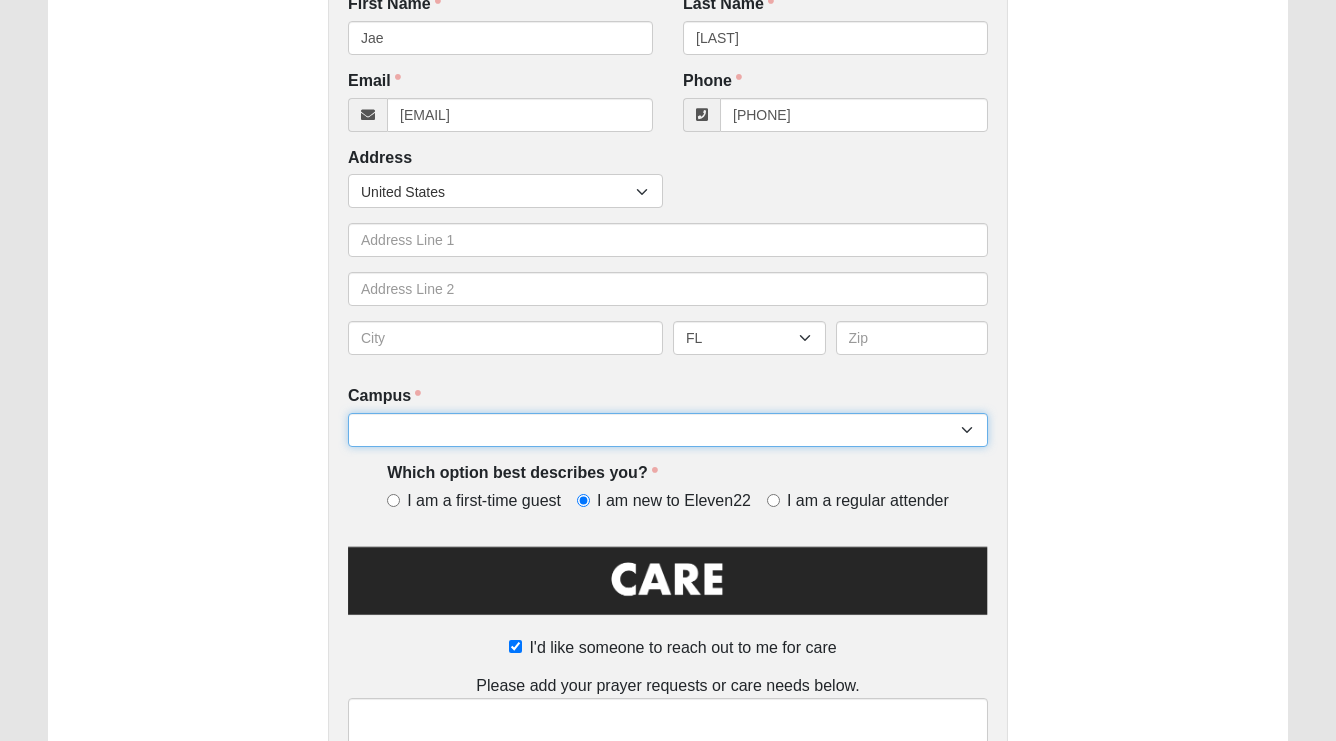 click on "Arlington
Baymeadows
Eleven22 Online
Fleming Island
Jesup
Mandarin
North Jax
Orange Park
Outpost
Palatka (Coming Soon)
Ponte Vedra
San Pablo
St. Johns
St. Augustine (Coming Soon)
Wildlight
NONE" at bounding box center (668, 430) 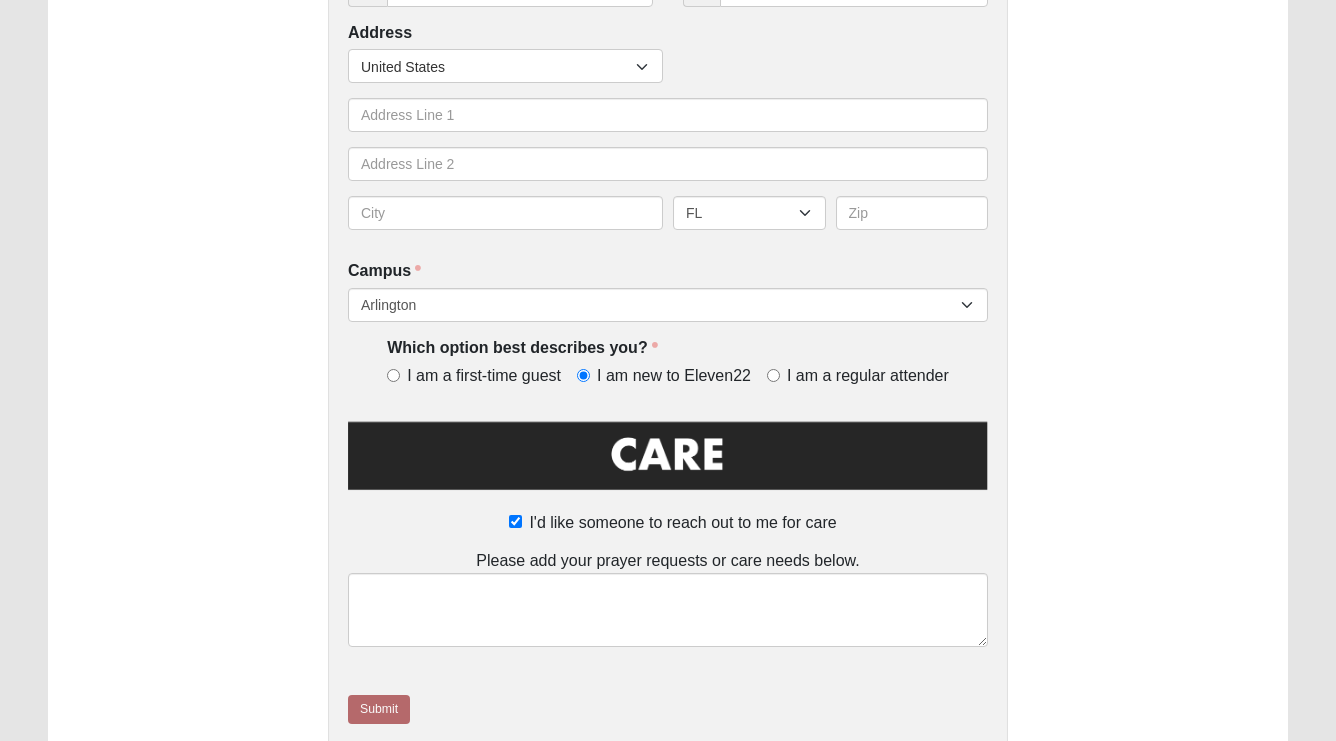scroll, scrollTop: 588, scrollLeft: 0, axis: vertical 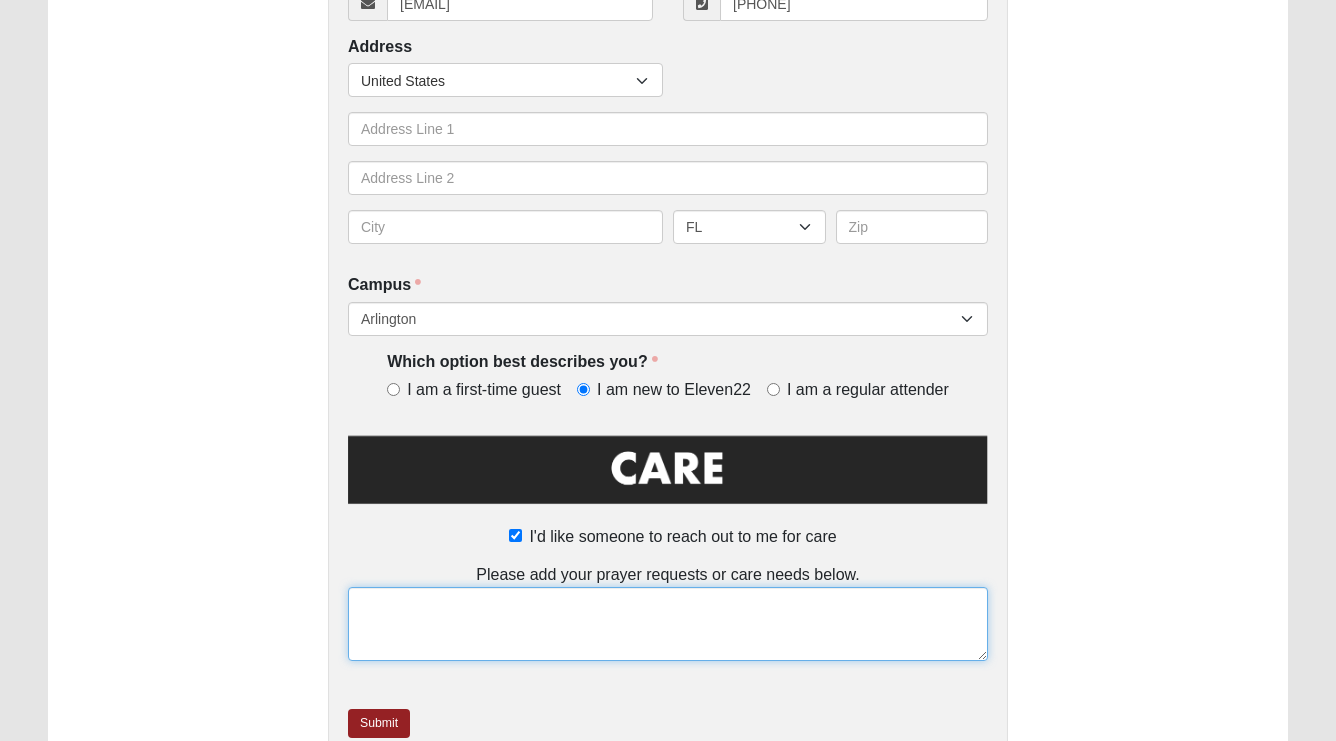 click at bounding box center (668, 624) 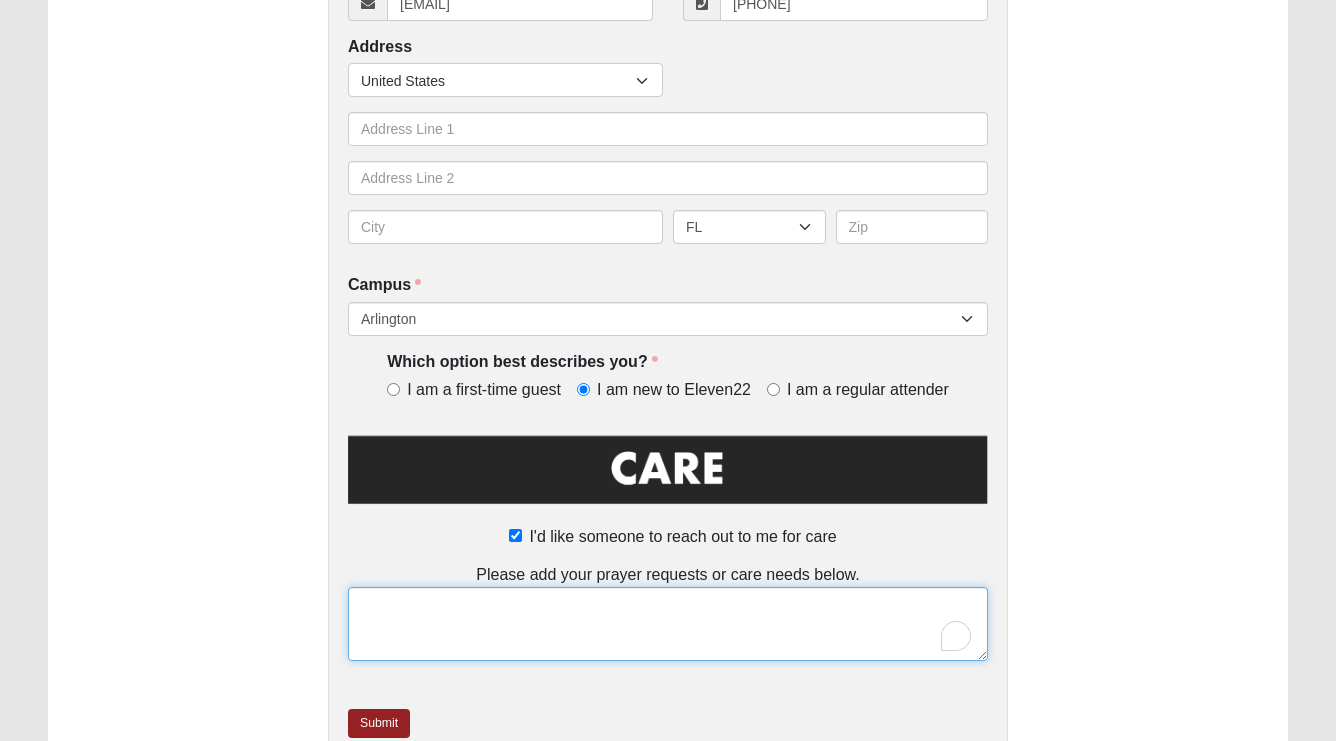 paste on "Im [AGE] no children and I live alone . I lost my job in [MONTH],  and have been doing shipt/uber in the meantime of doing my job search. In [MONTH],  I was just barely able to scrape by with rent and bills but I wasnt able to meet rent for [MONTH] and I am now facing eviction being filed. I just started two new jobs this week and myy property manager has been gracious thus far but they cant accept payment arrangments or partial payments. I have no family that lives in [STATE] that could help so I will likely be homeless soon. I am feeling lost and hopeless and I am trying to have faith but I feel so alone and worthless." 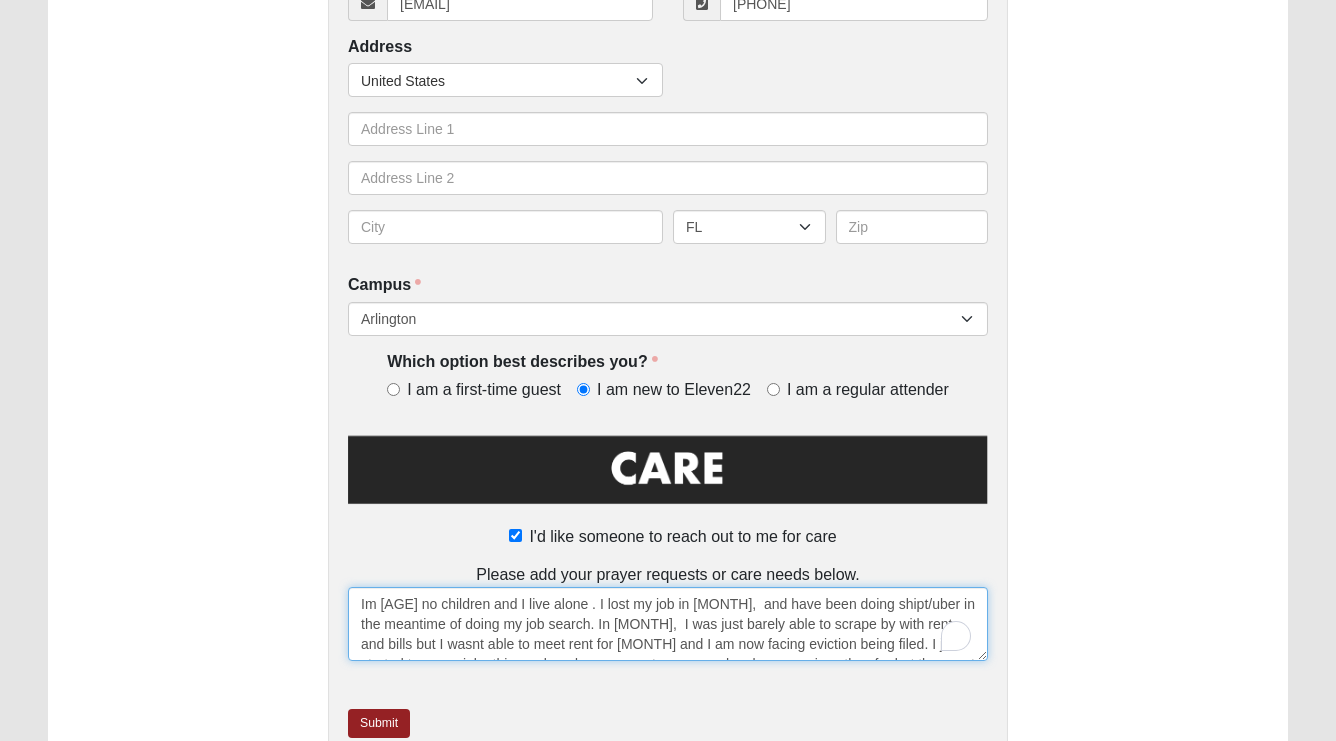 scroll, scrollTop: 72, scrollLeft: 0, axis: vertical 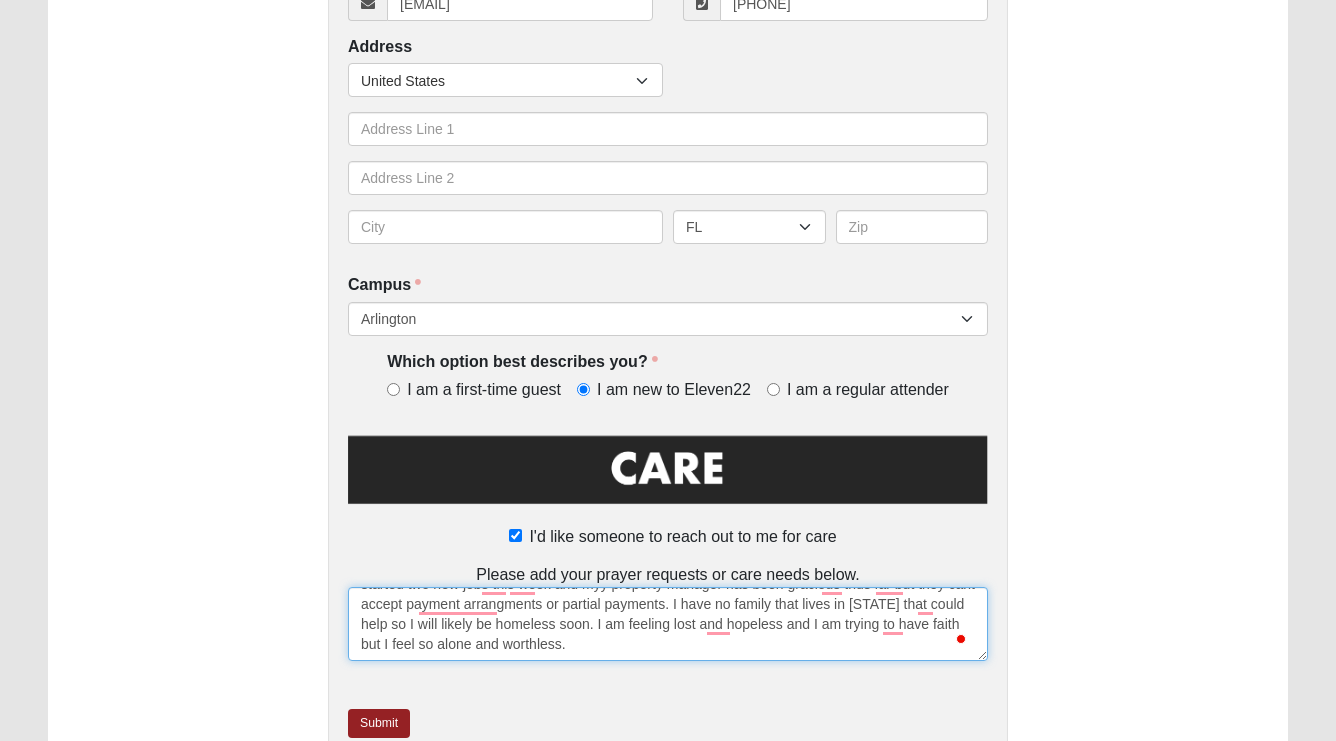 type on "Im [AGE] no children and I live alone . I lost my job in [MONTH],  and have been doing shipt/uber in the meantime of doing my job search. In [MONTH],  I was just barely able to scrape by with rent and bills but I wasnt able to meet rent for [MONTH] and I am now facing eviction being filed. I just started two new jobs this week and myy property manager has been gracious thus far but they cant accept payment arrangments or partial payments. I have no family that lives in [STATE] that could help so I will likely be homeless soon. I am feeling lost and hopeless and I am trying to have faith but I feel so alone and worthless." 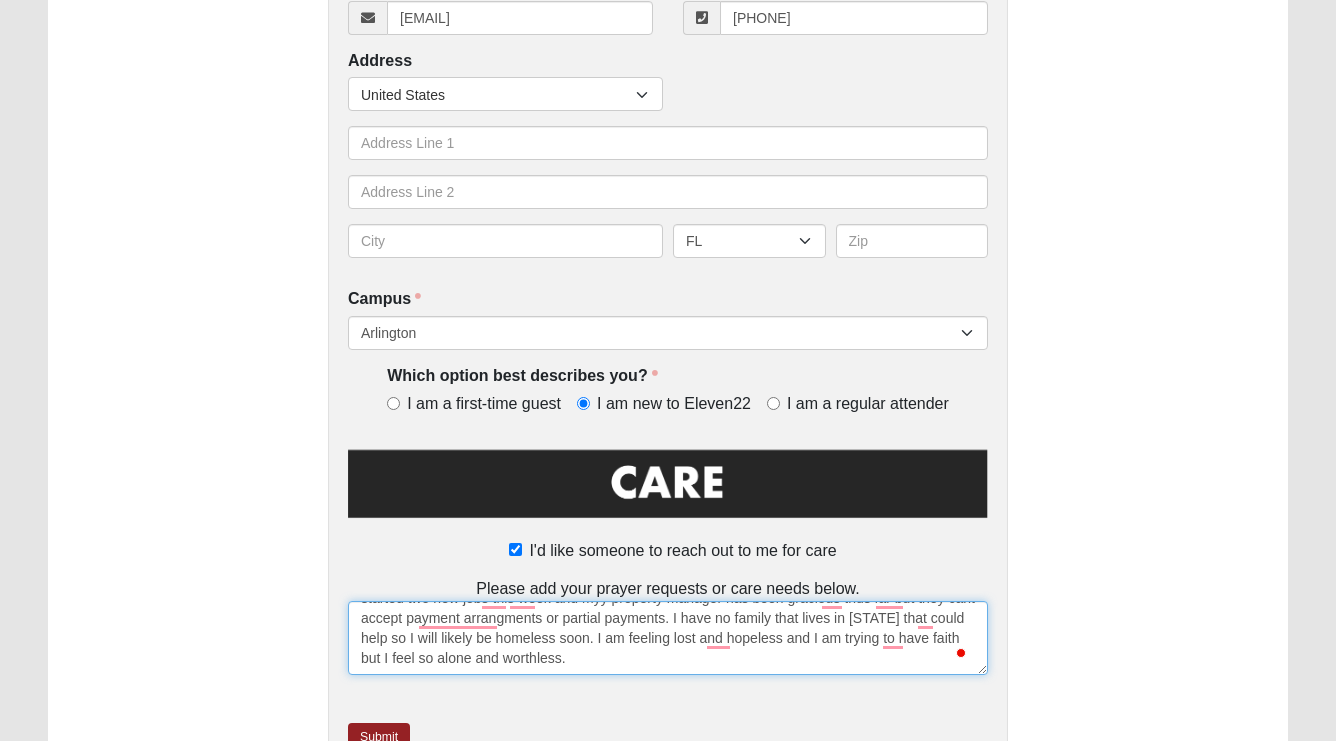 scroll, scrollTop: 691, scrollLeft: 0, axis: vertical 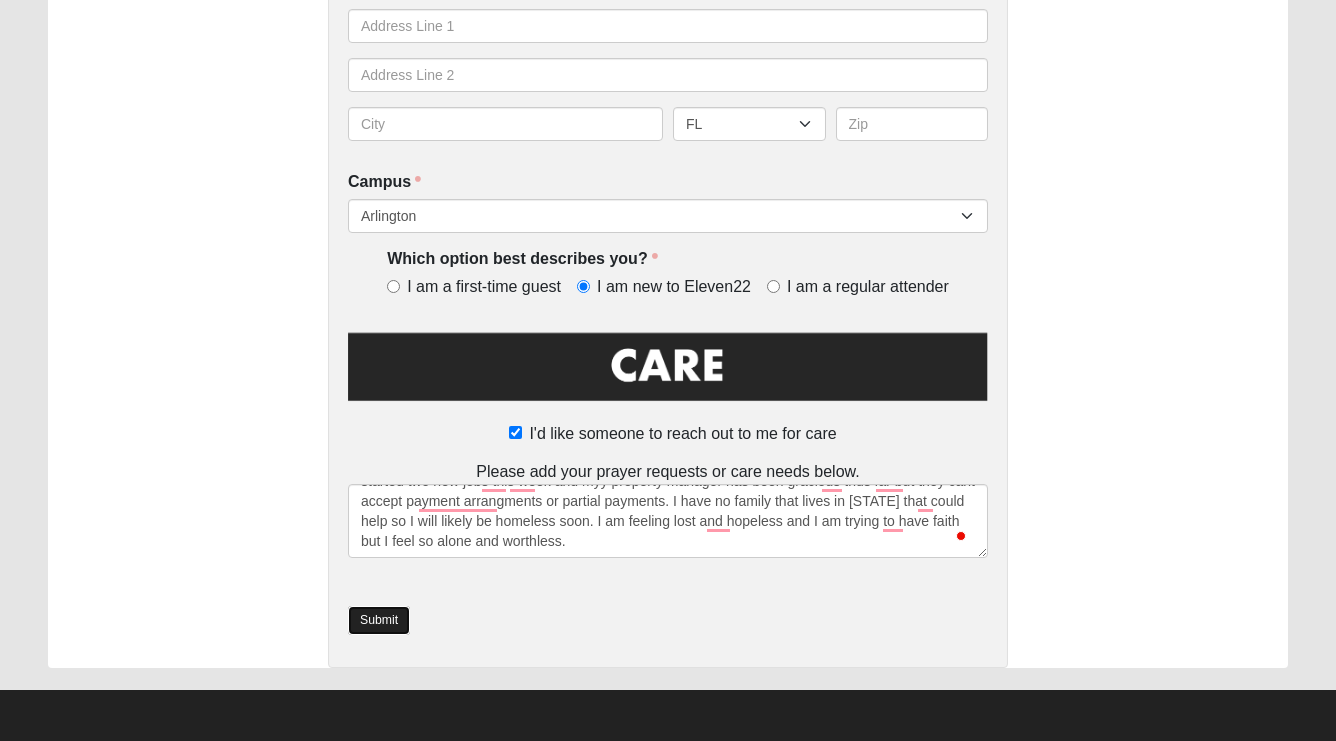 click on "Submit" at bounding box center [379, 620] 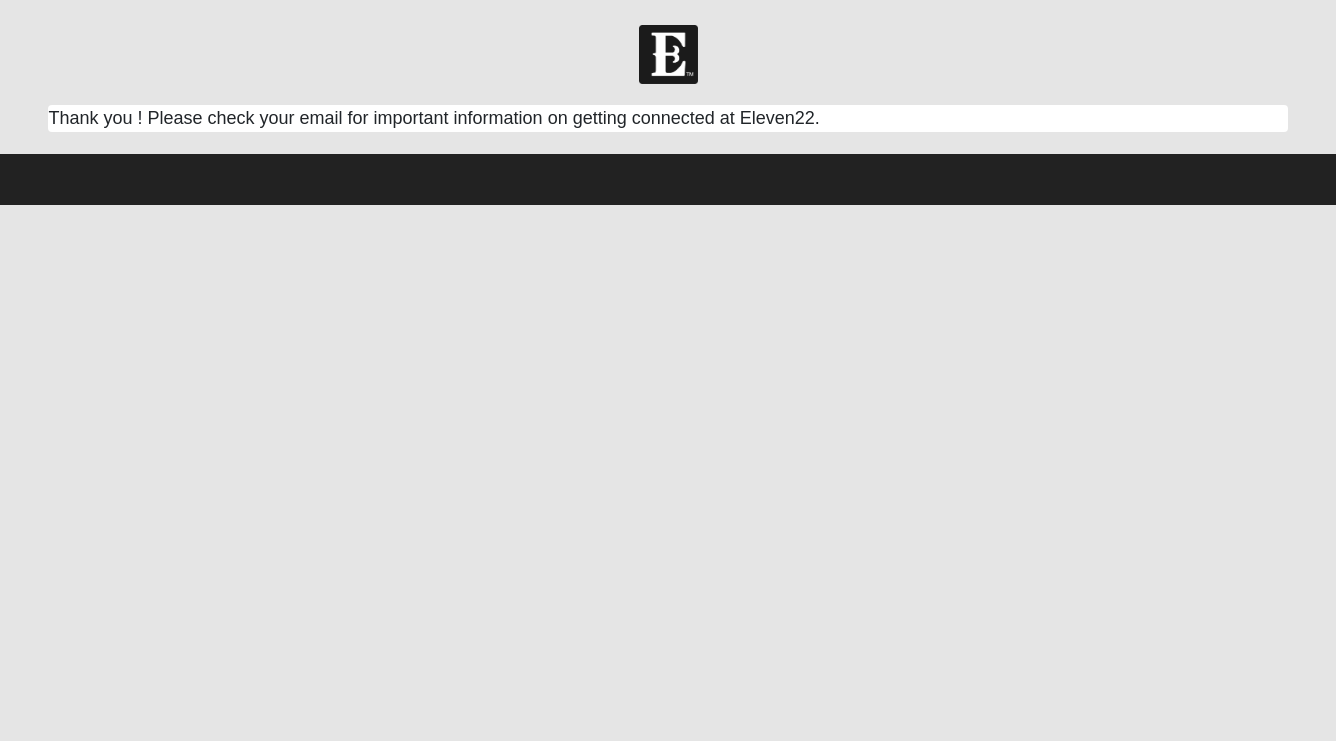 scroll, scrollTop: 0, scrollLeft: 0, axis: both 